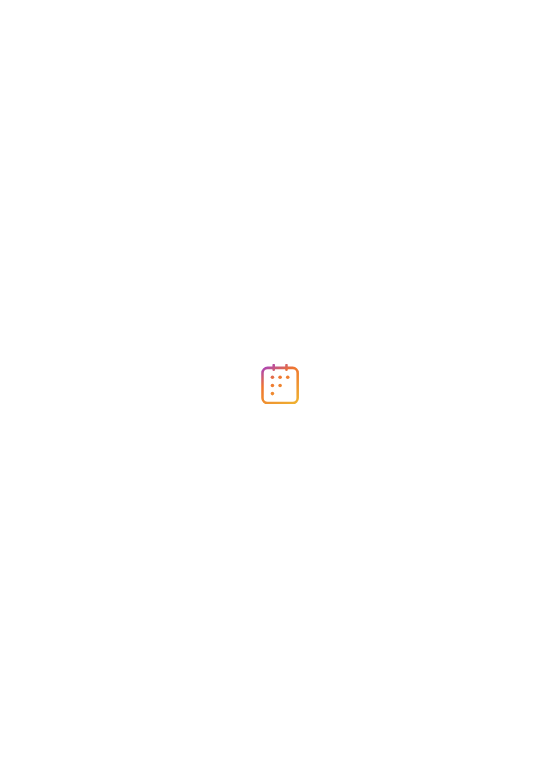 scroll, scrollTop: 0, scrollLeft: 0, axis: both 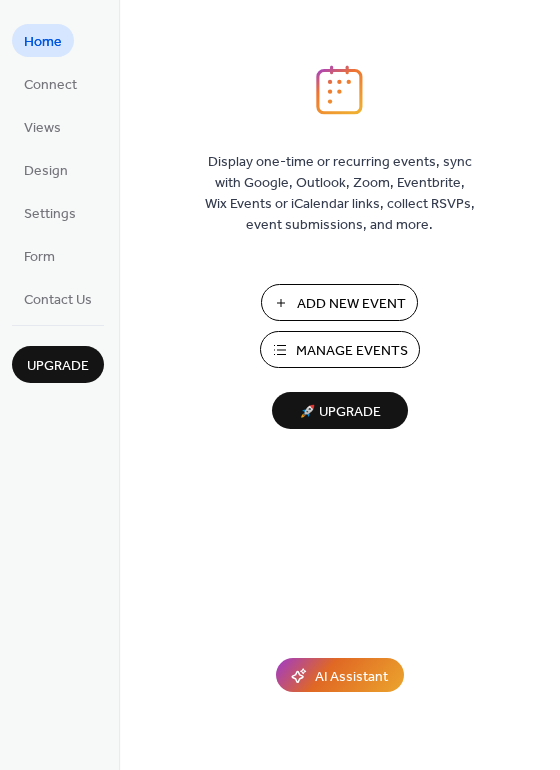 click on "Add New Event" at bounding box center (351, 304) 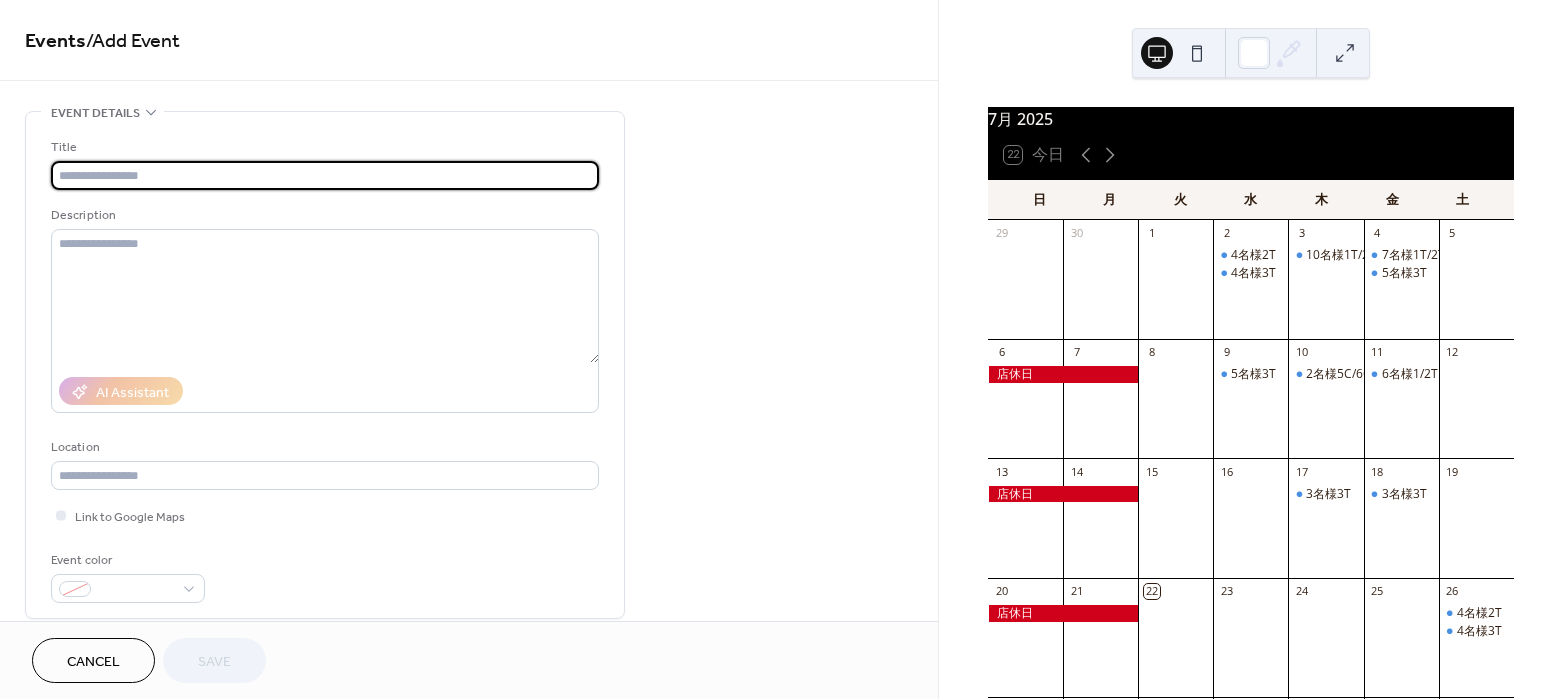 scroll, scrollTop: 0, scrollLeft: 0, axis: both 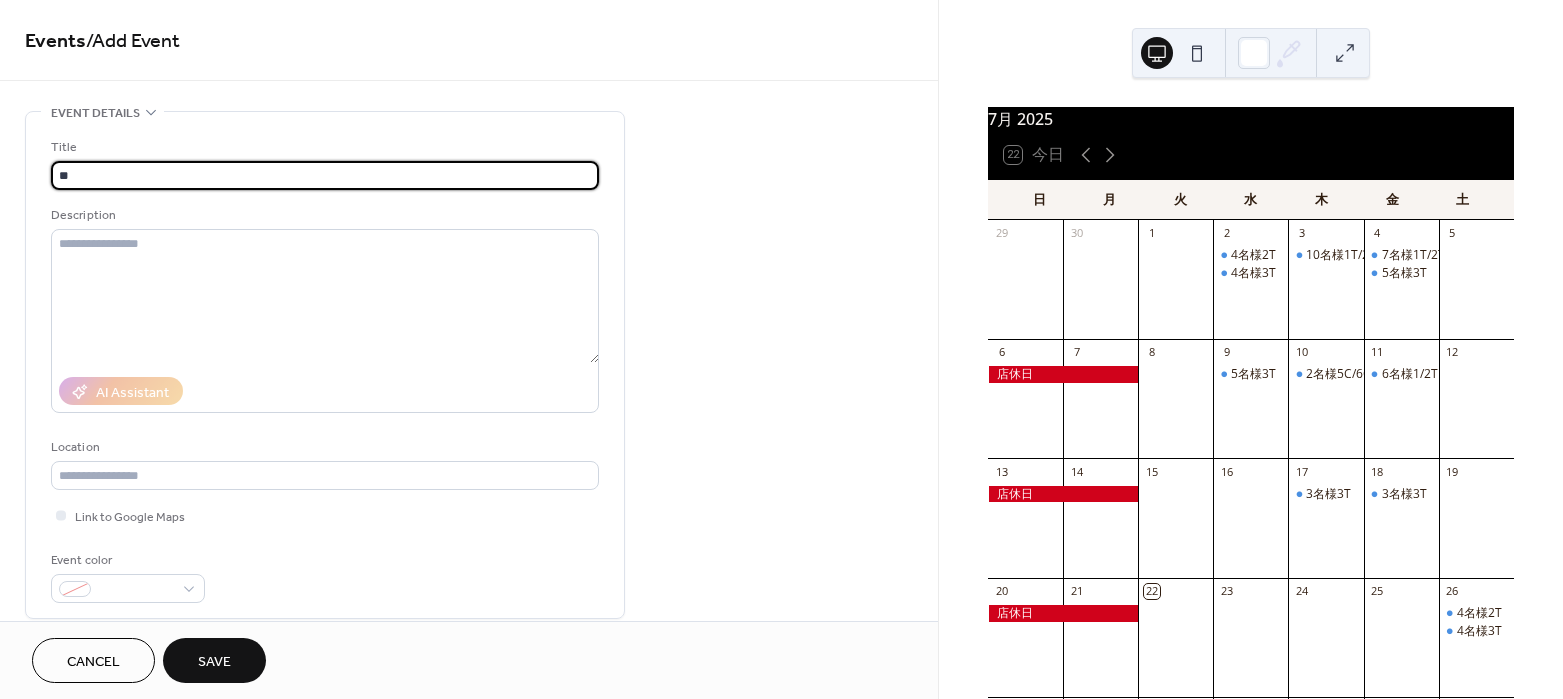 type on "*" 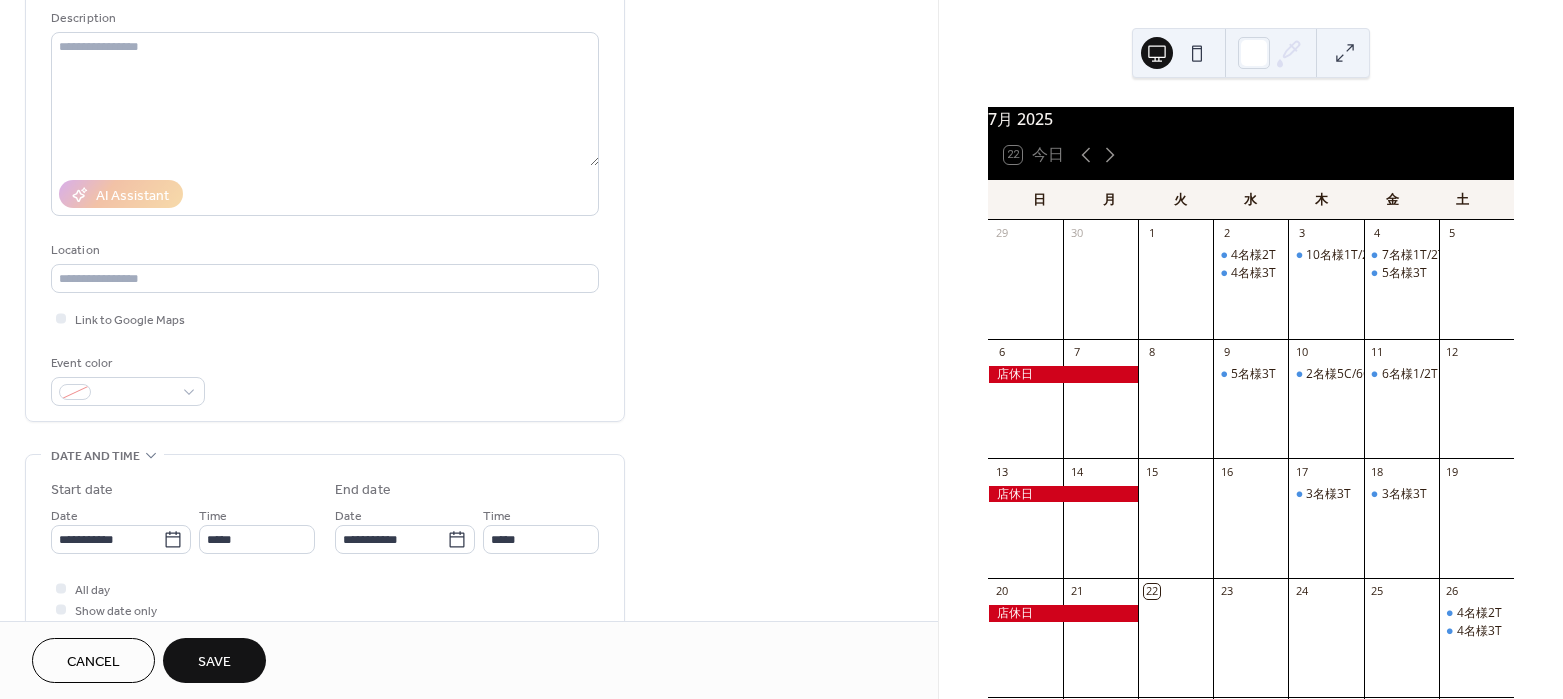 scroll, scrollTop: 216, scrollLeft: 0, axis: vertical 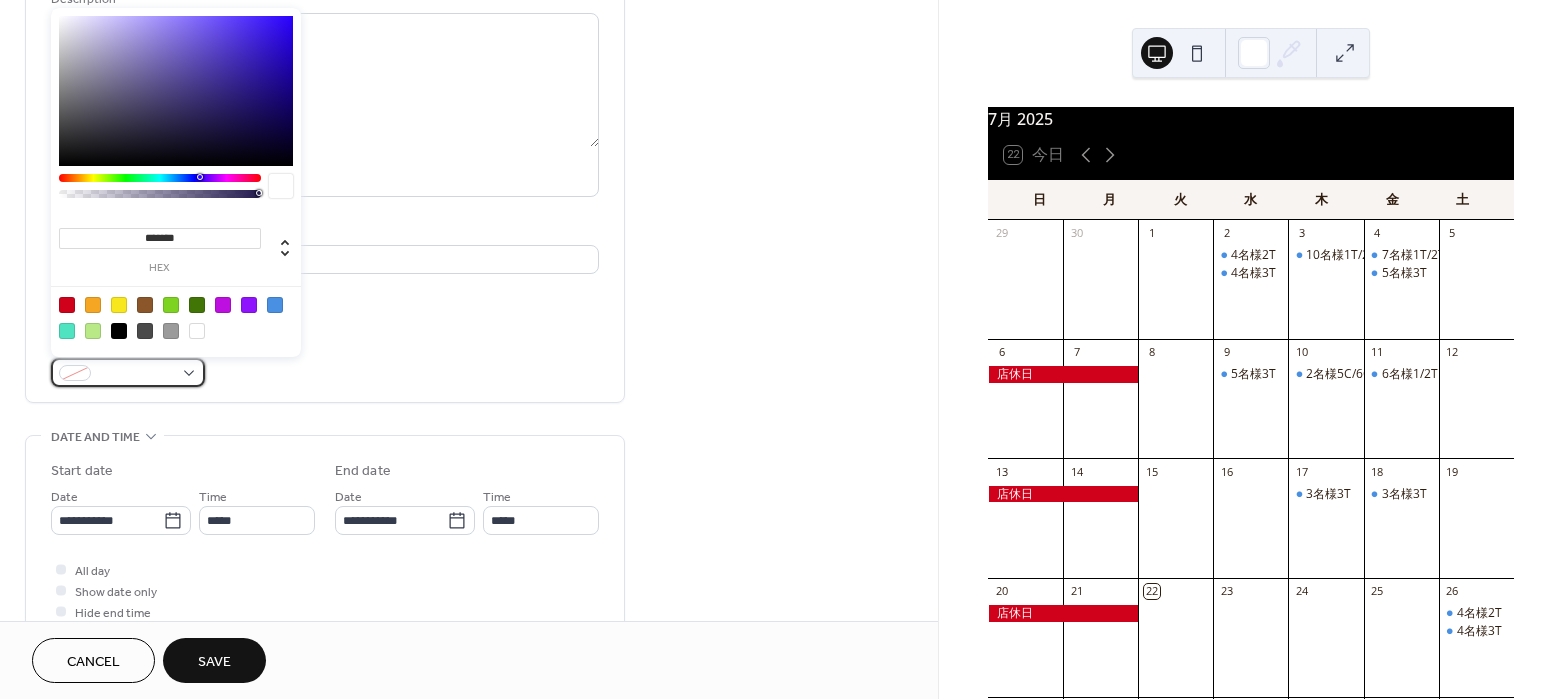 drag, startPoint x: 897, startPoint y: 346, endPoint x: 187, endPoint y: 379, distance: 710.7665 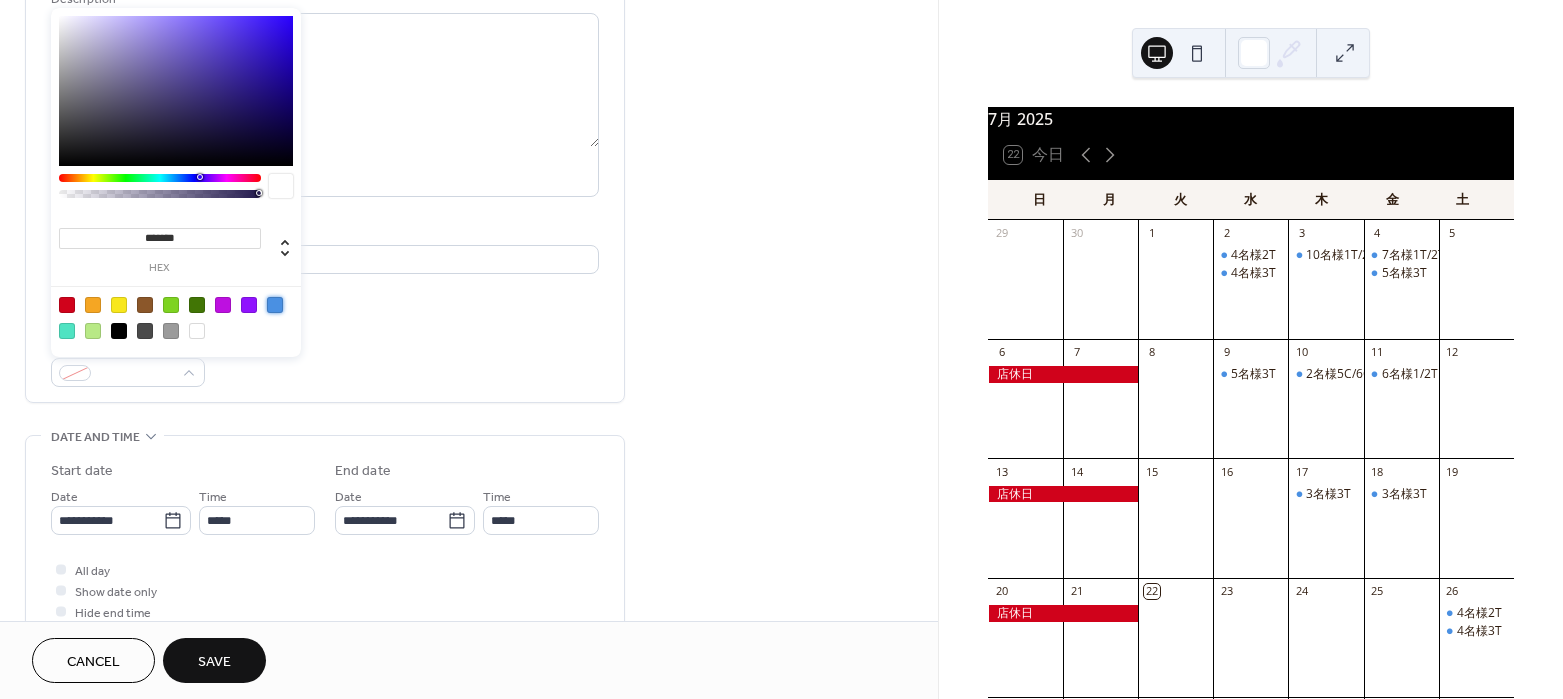 click at bounding box center [275, 305] 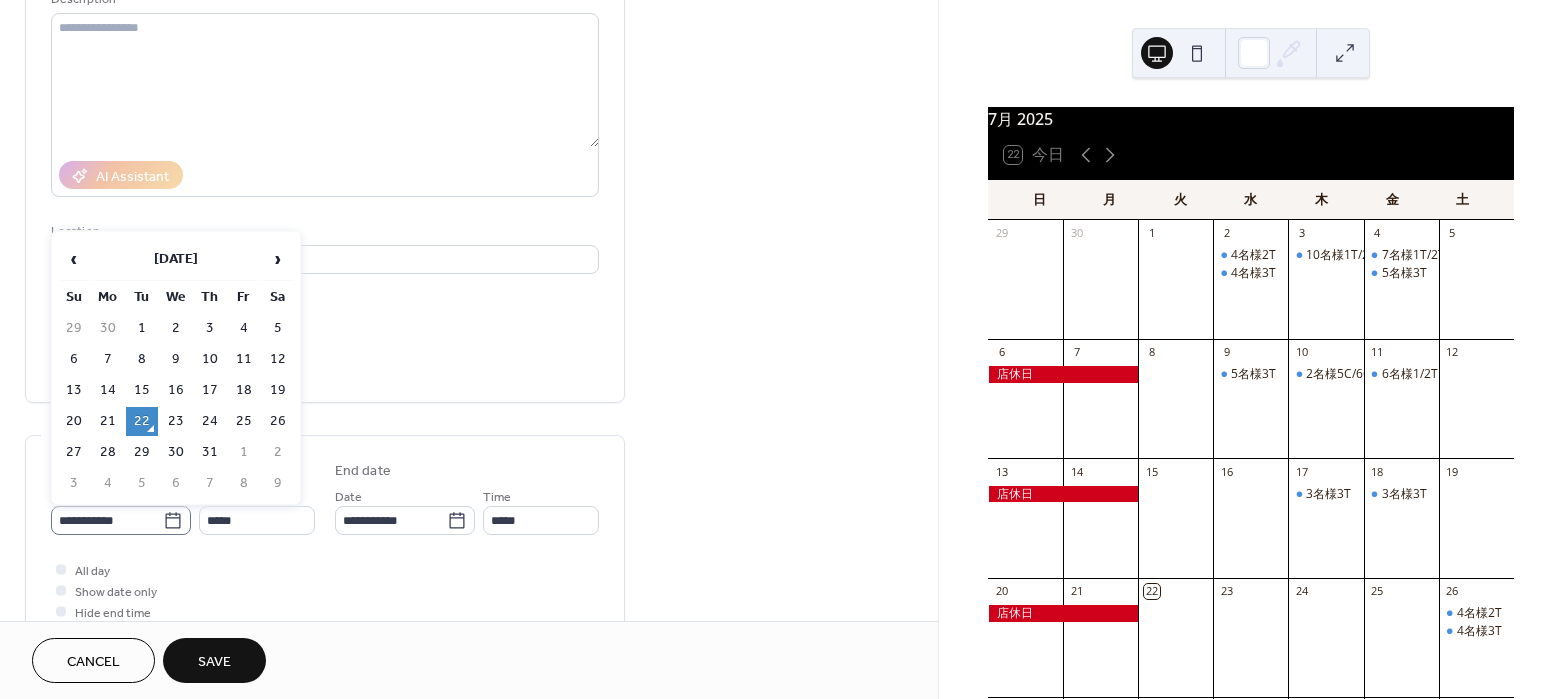 click 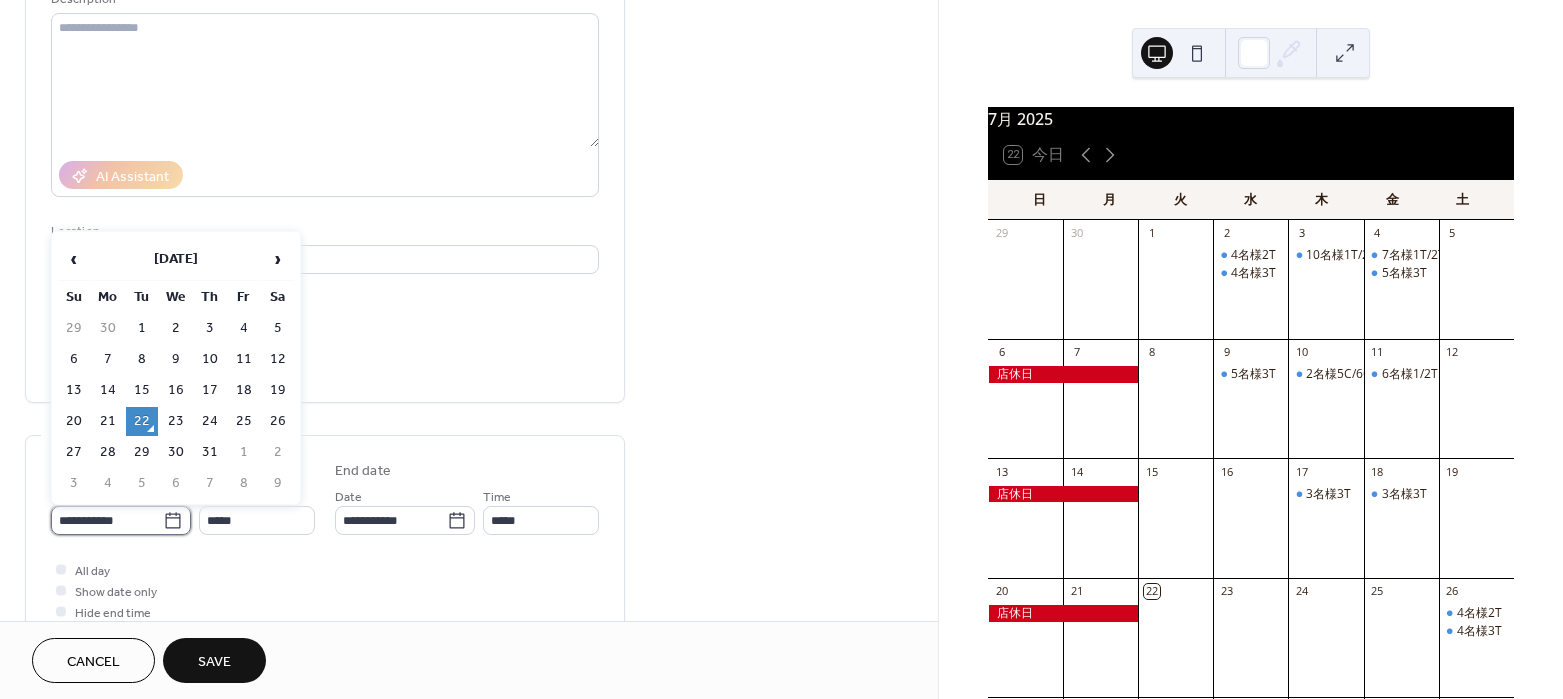 click on "**********" at bounding box center [107, 520] 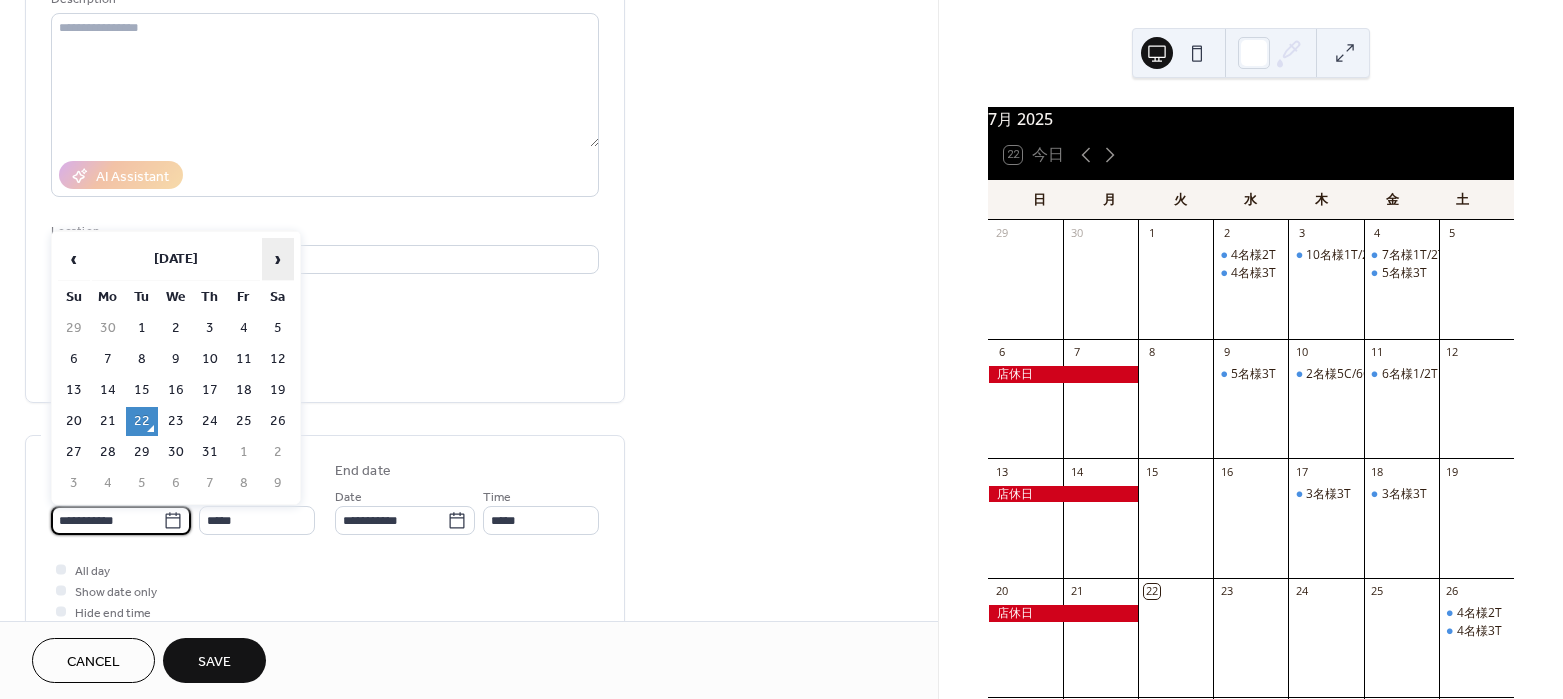 click on "›" at bounding box center (278, 259) 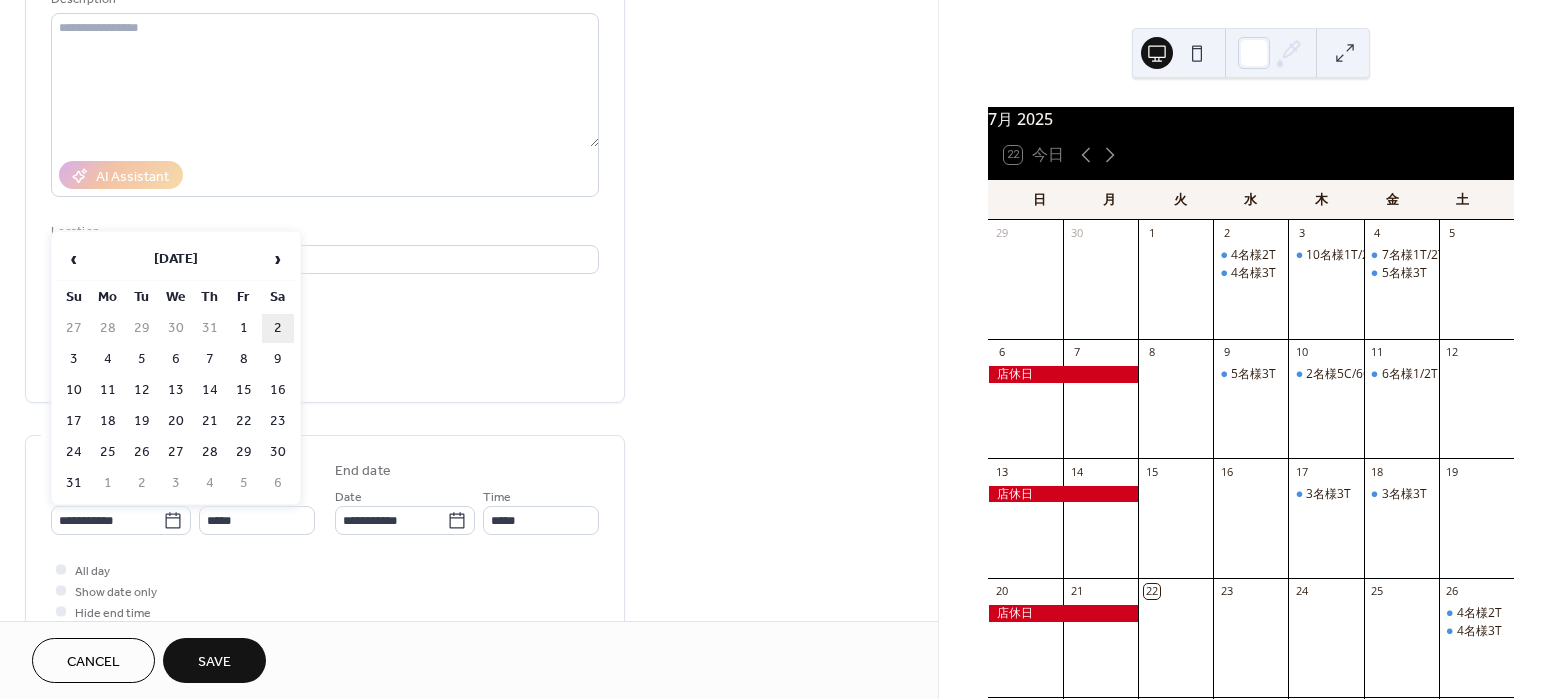click on "2" at bounding box center (278, 328) 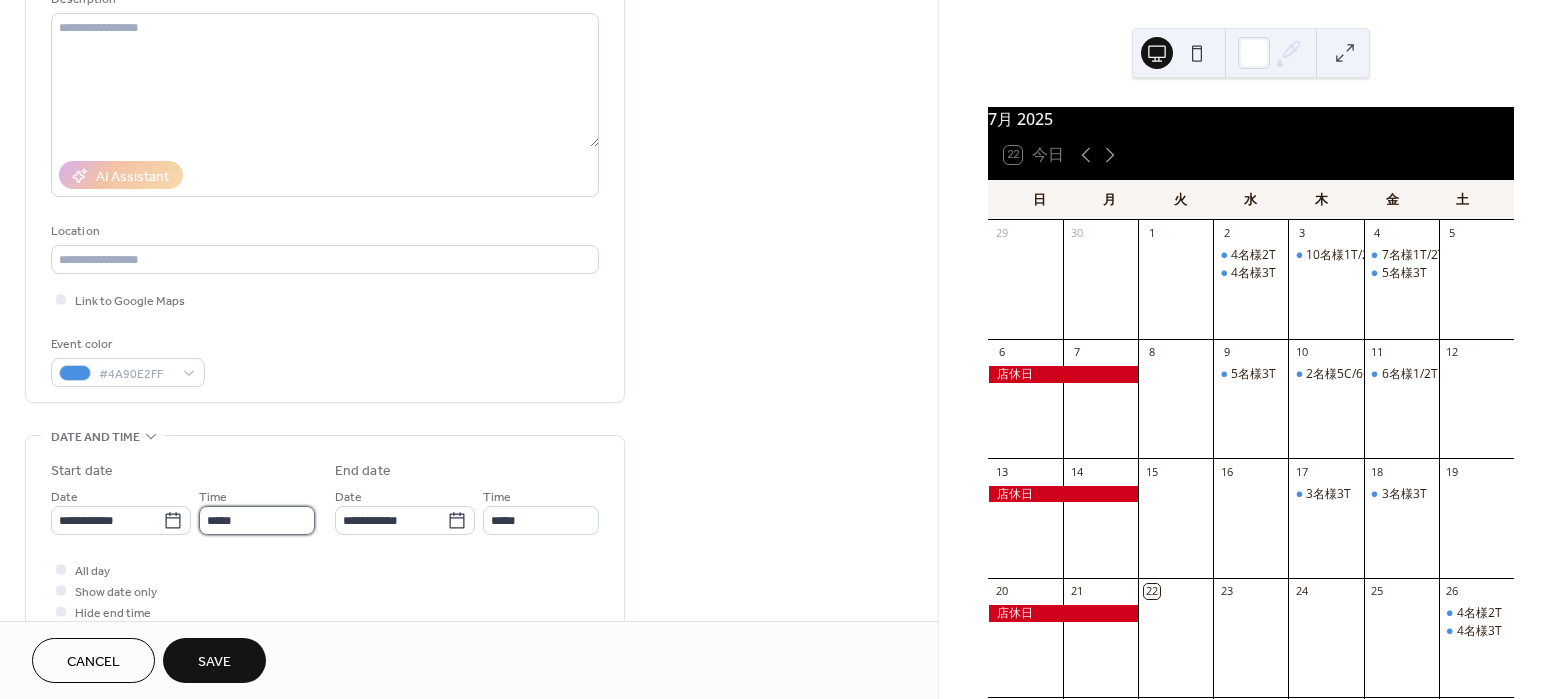 click on "*****" at bounding box center [257, 520] 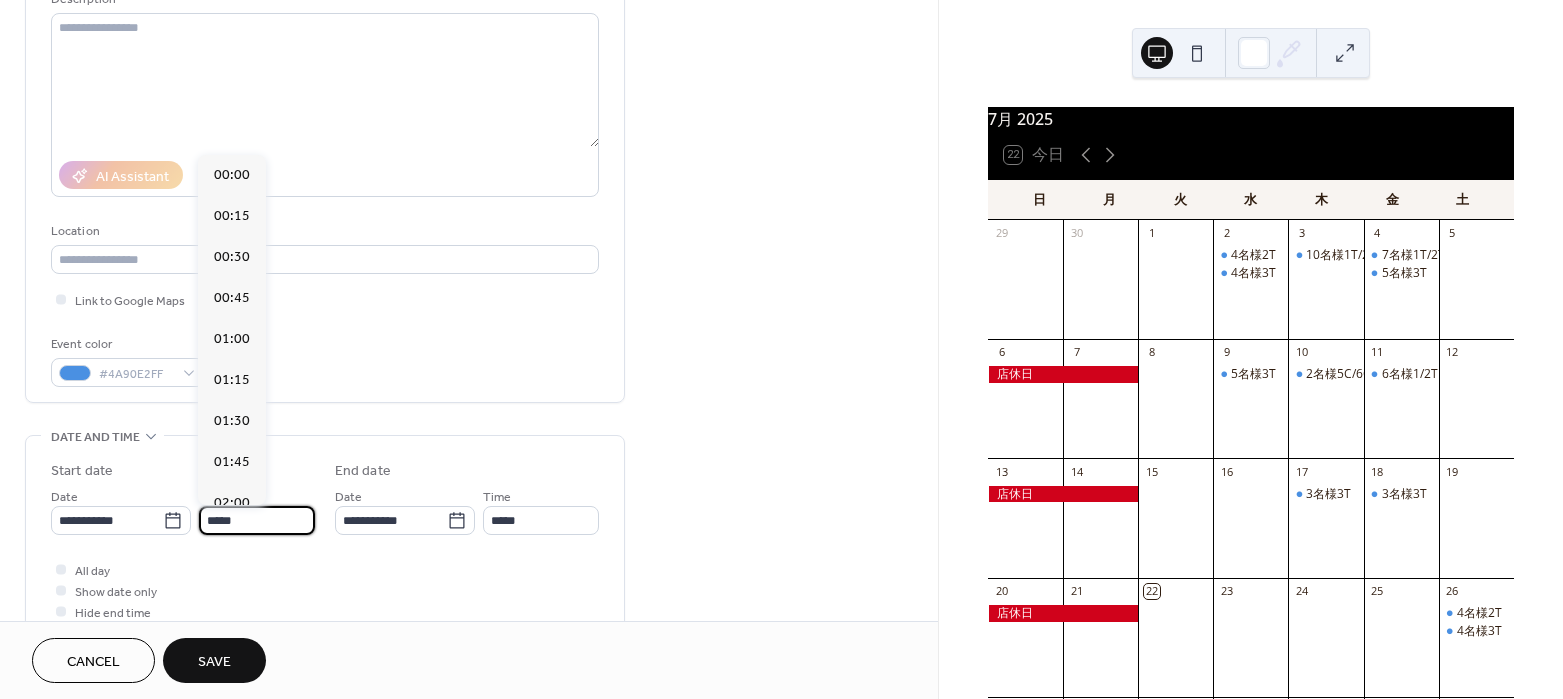 scroll, scrollTop: 1950, scrollLeft: 0, axis: vertical 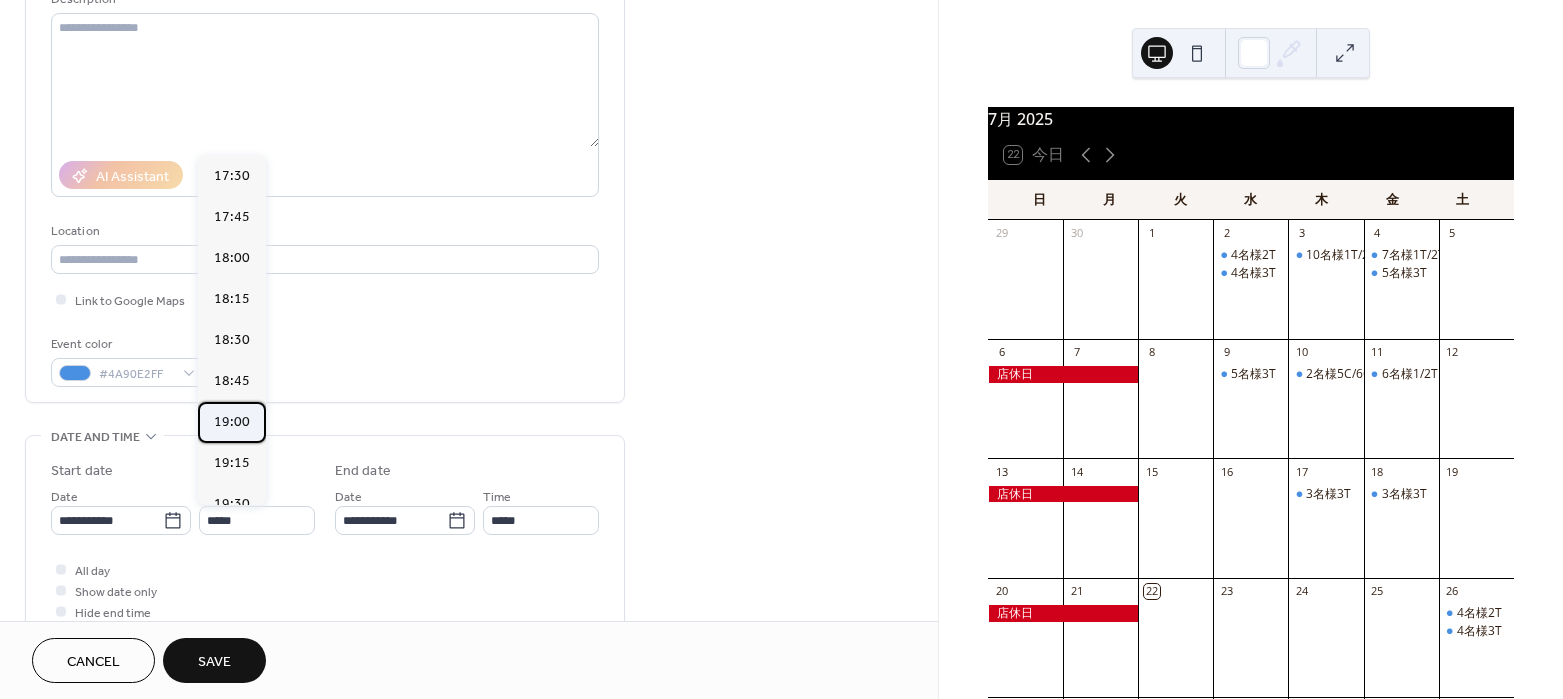 click on "19:00" at bounding box center [232, 422] 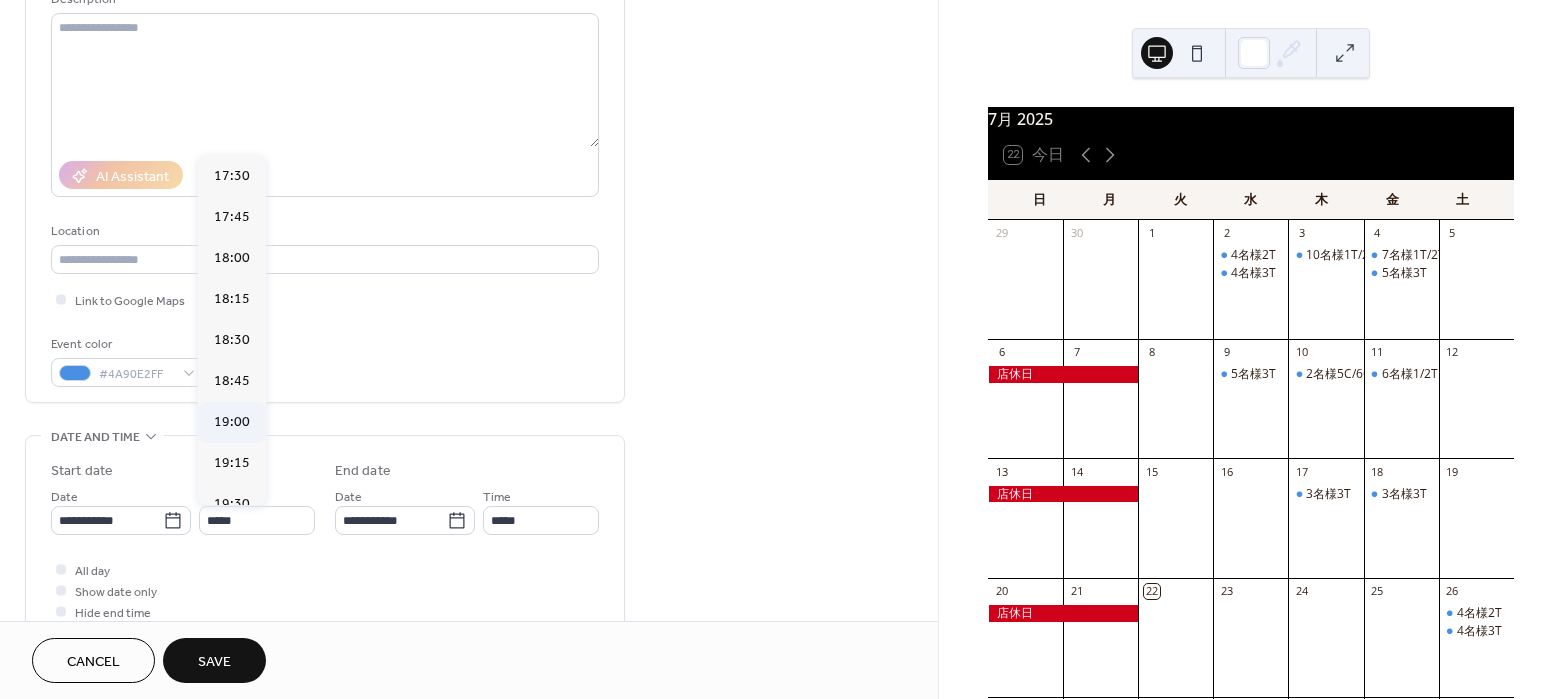 type on "*****" 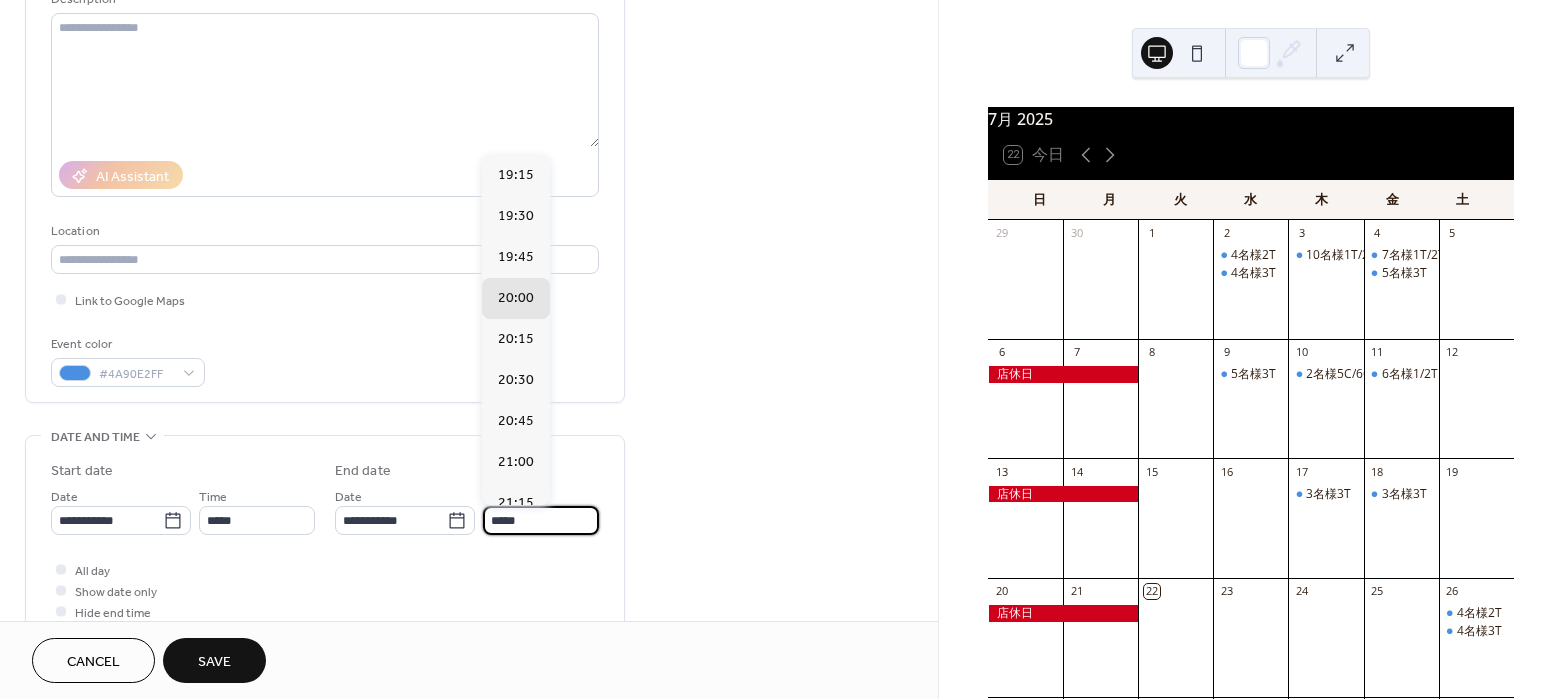 click on "*****" at bounding box center (541, 520) 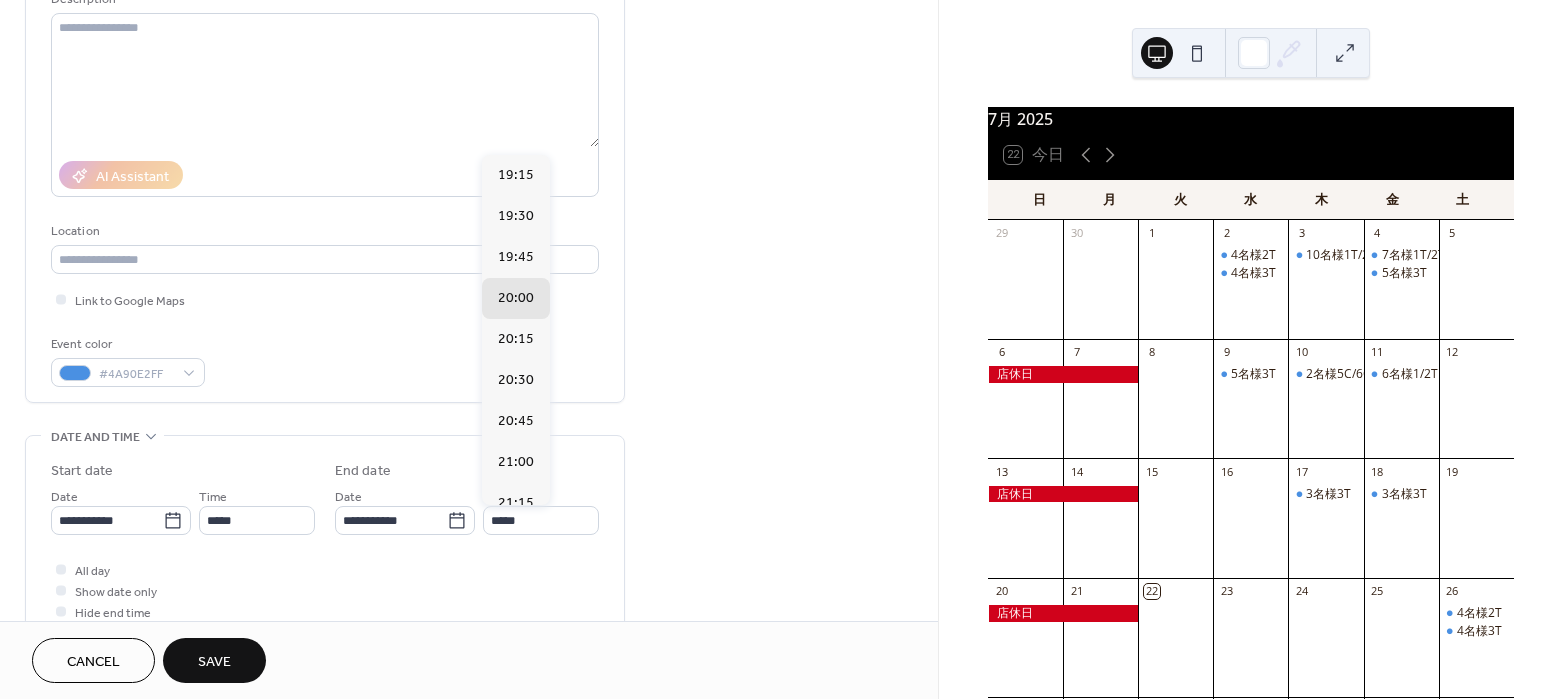 scroll, scrollTop: 306, scrollLeft: 0, axis: vertical 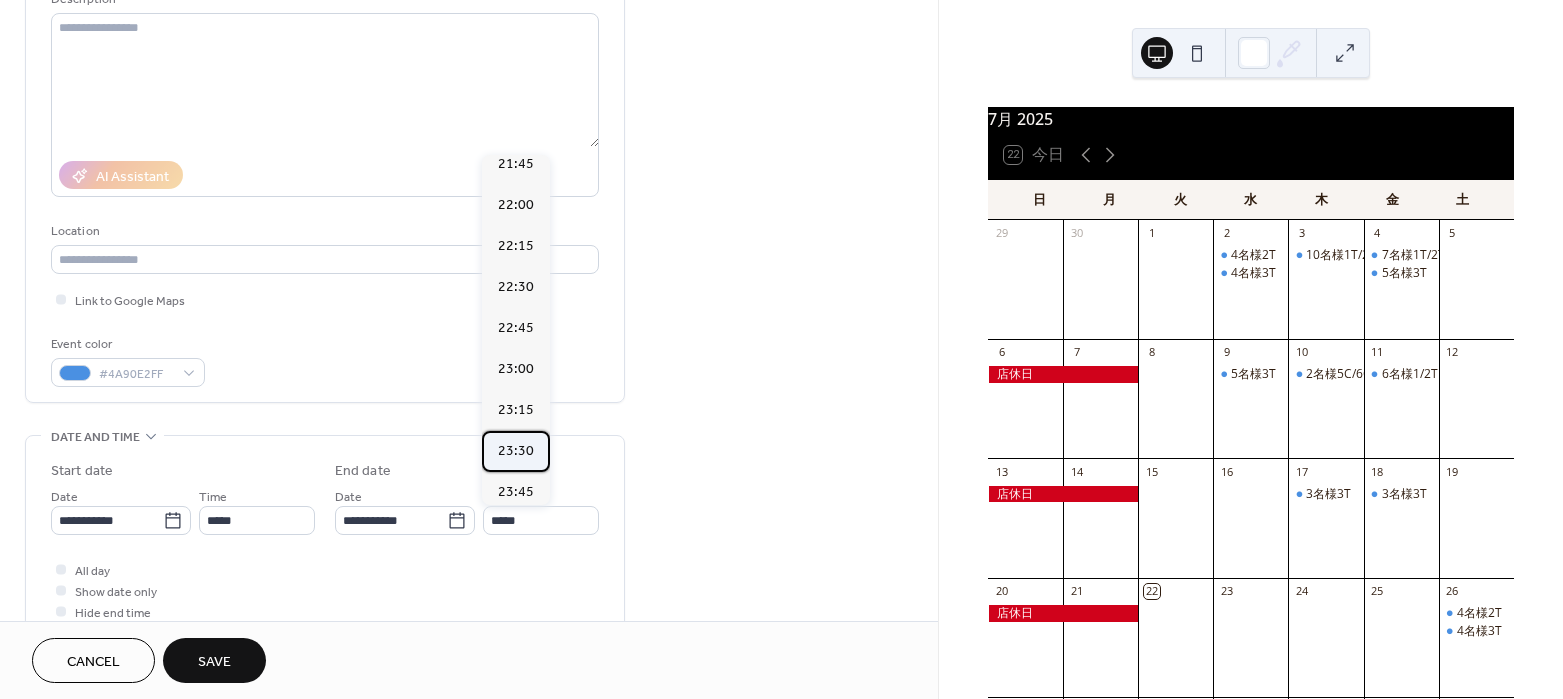 click on "23:30" at bounding box center (516, 451) 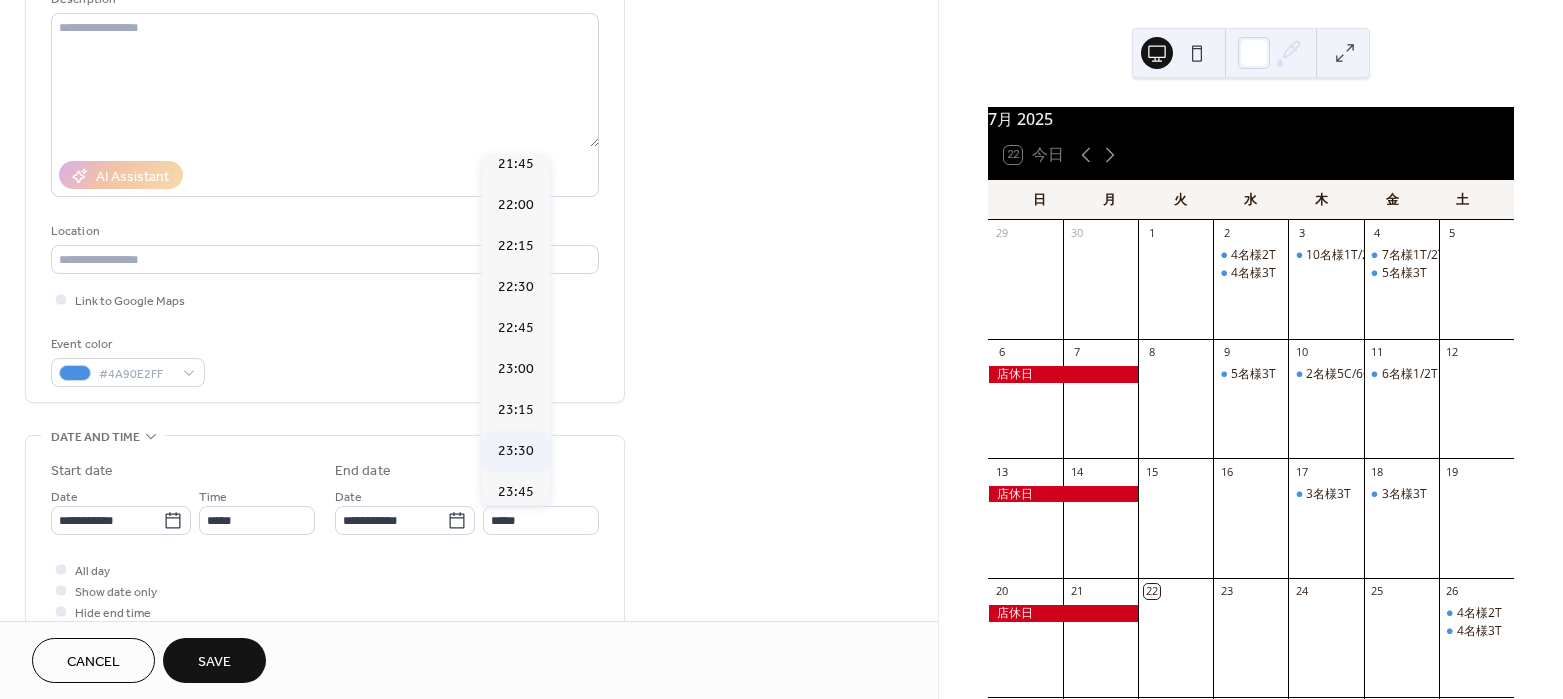 type on "*****" 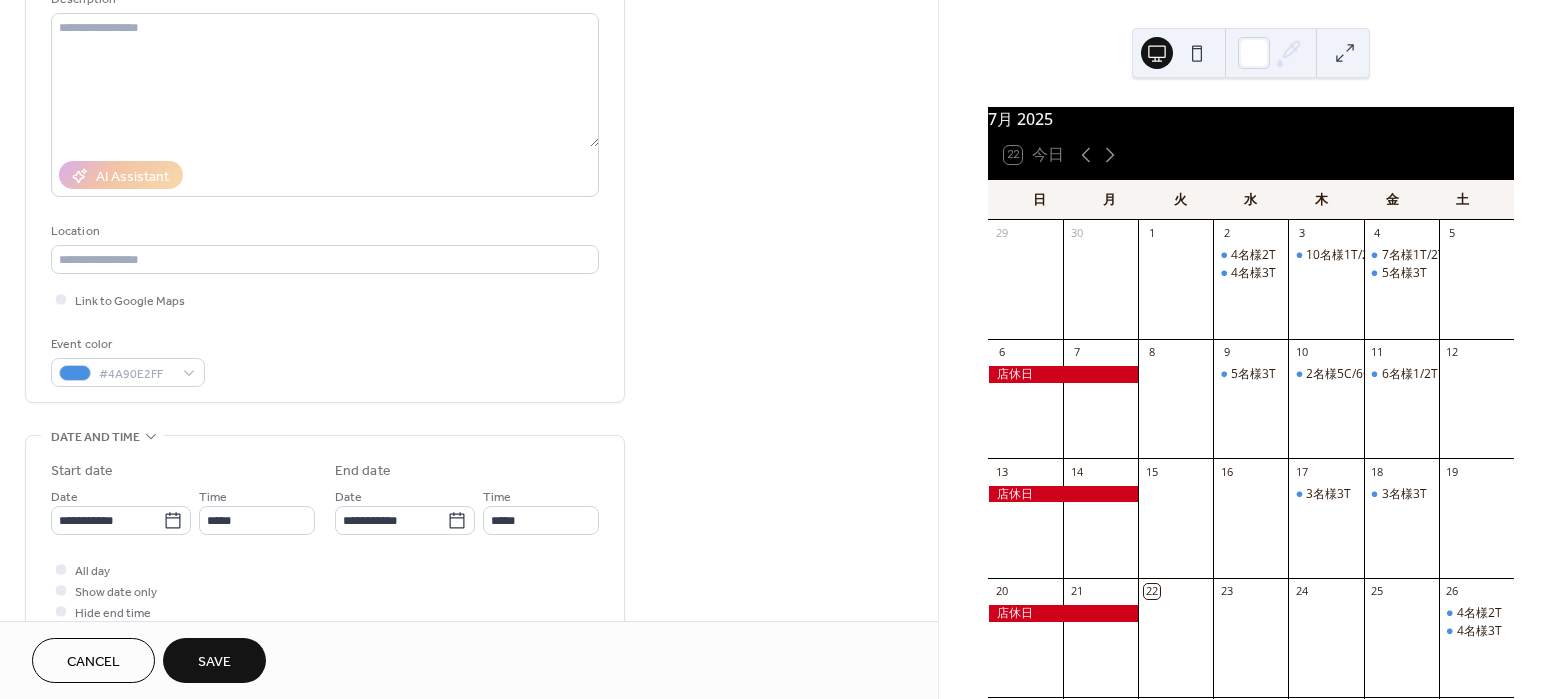 click on "Save" at bounding box center [214, 662] 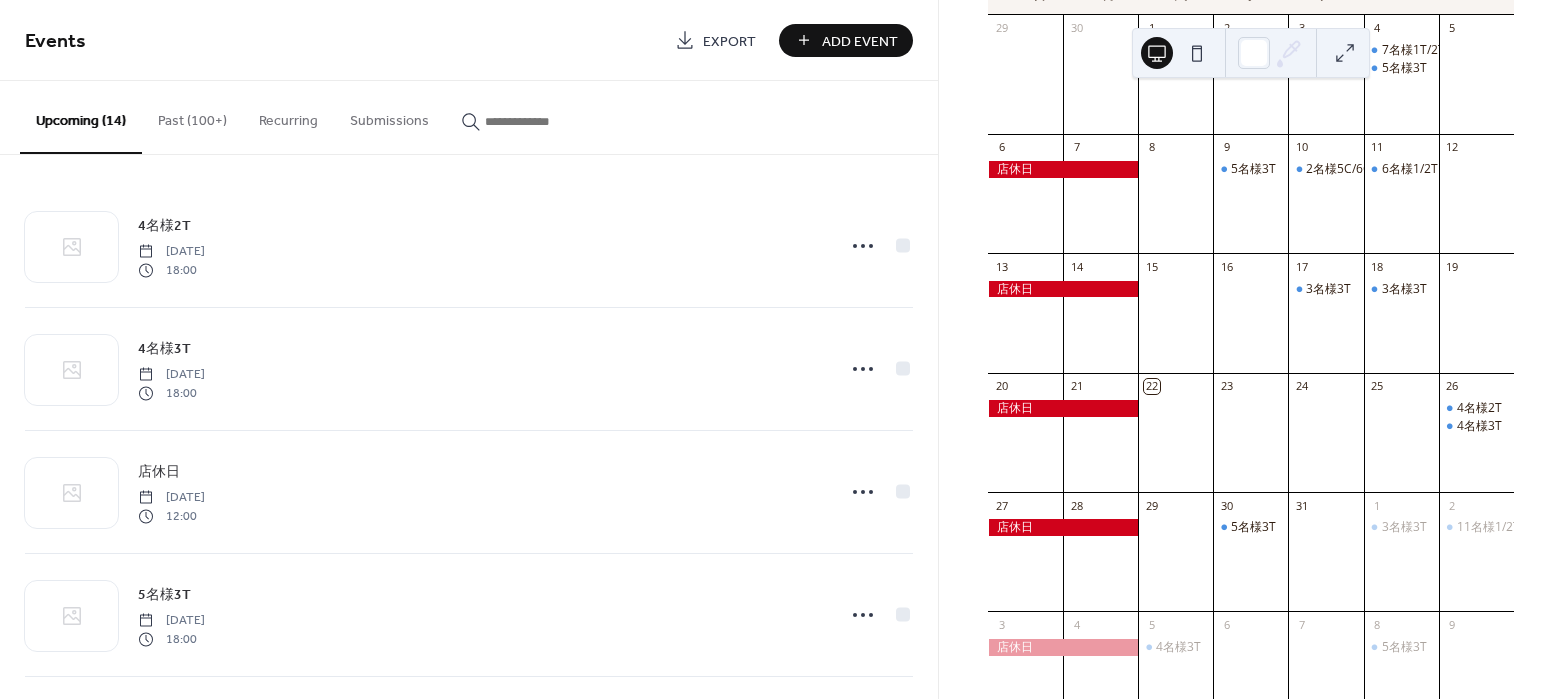 scroll, scrollTop: 296, scrollLeft: 0, axis: vertical 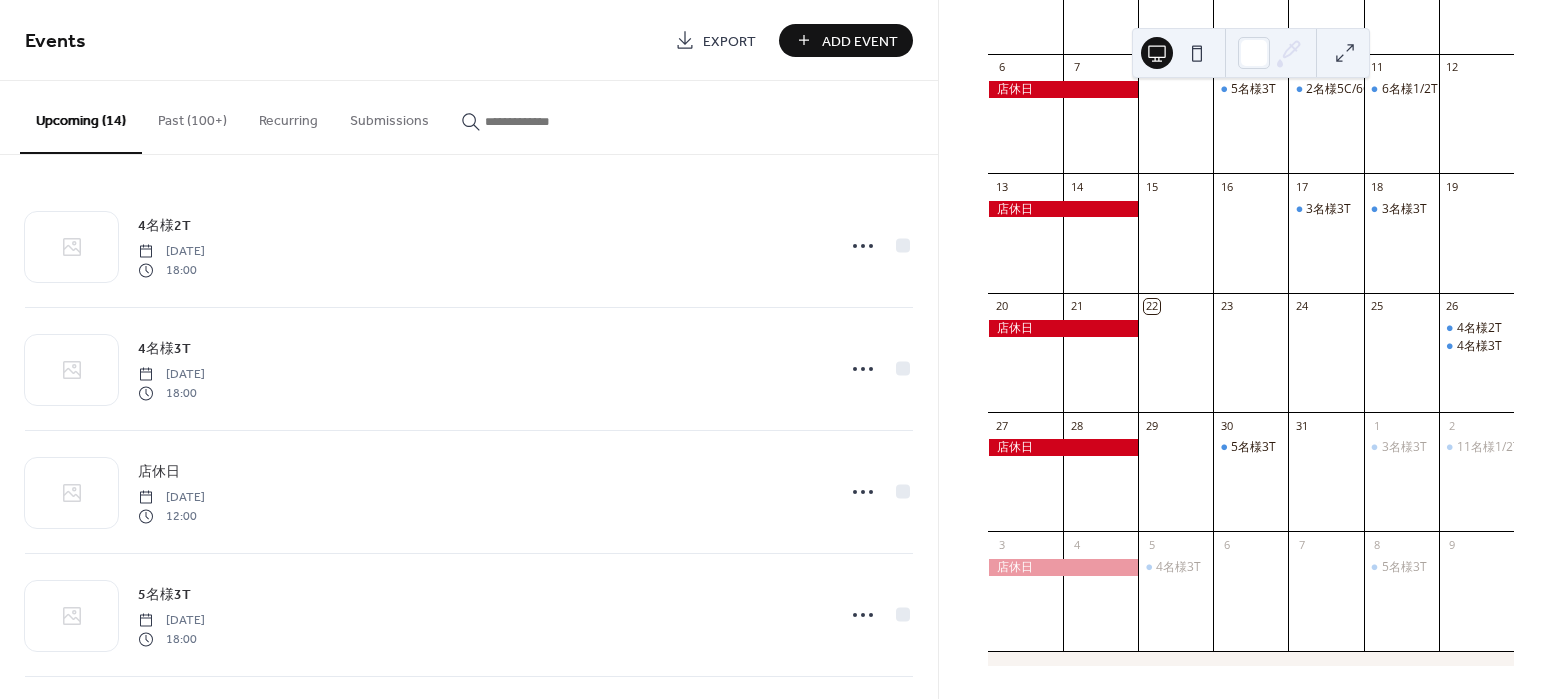 click on "Add Event" at bounding box center [860, 41] 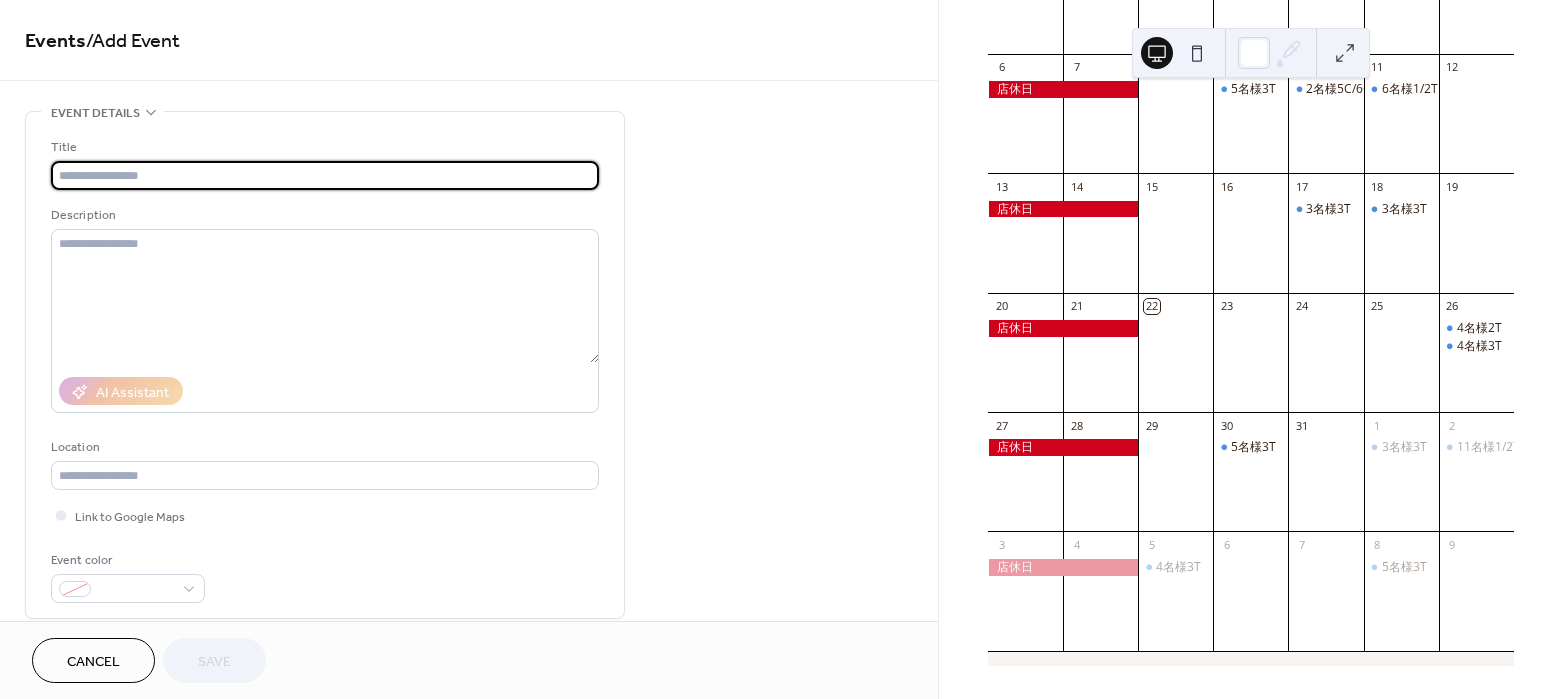 click at bounding box center [325, 175] 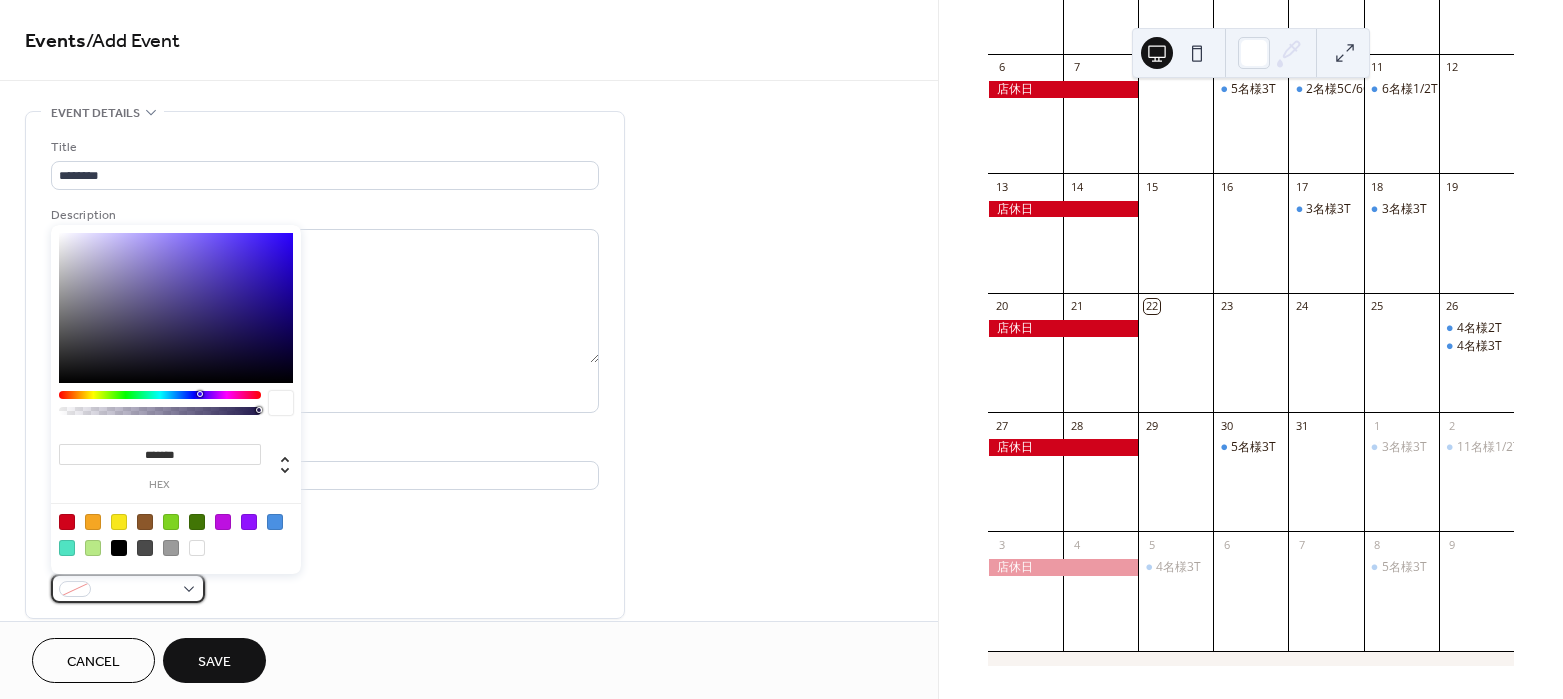 click at bounding box center [128, 588] 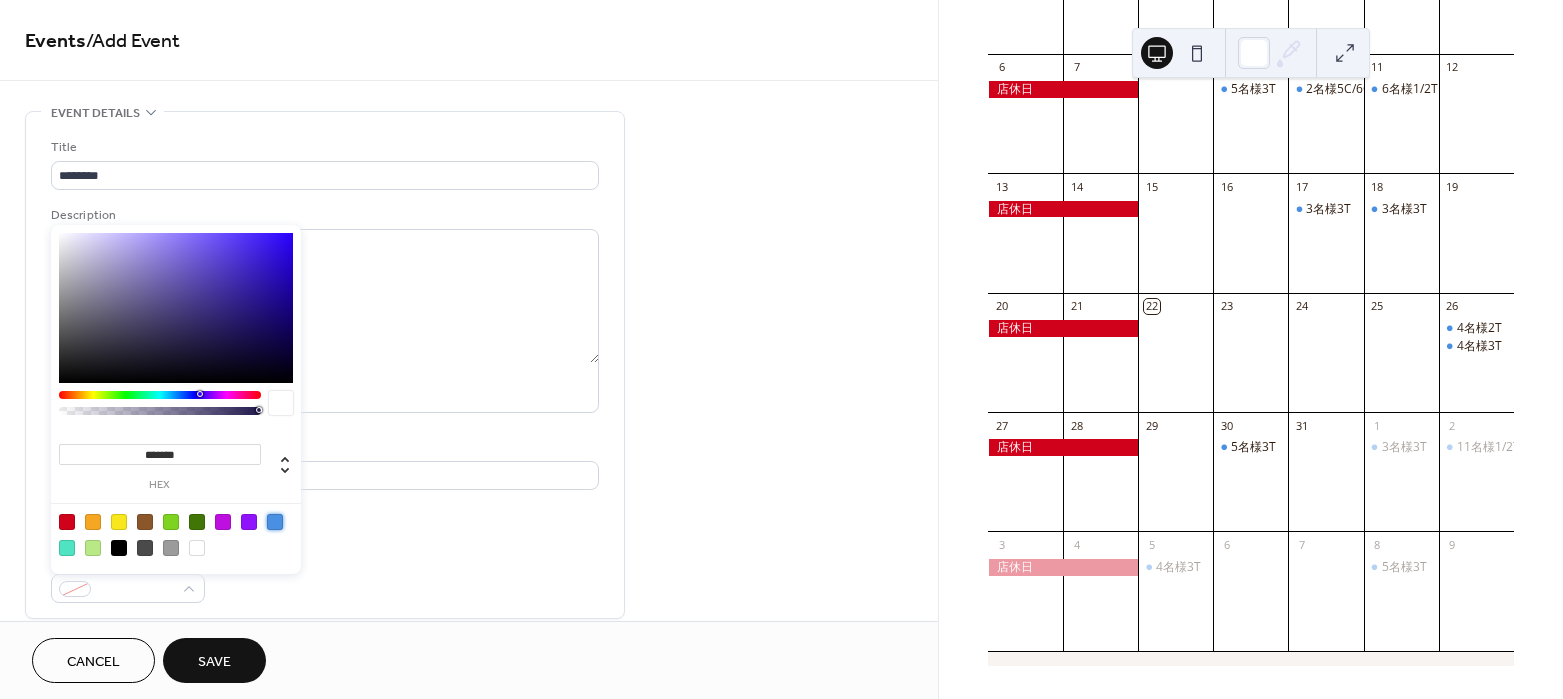 click at bounding box center (275, 522) 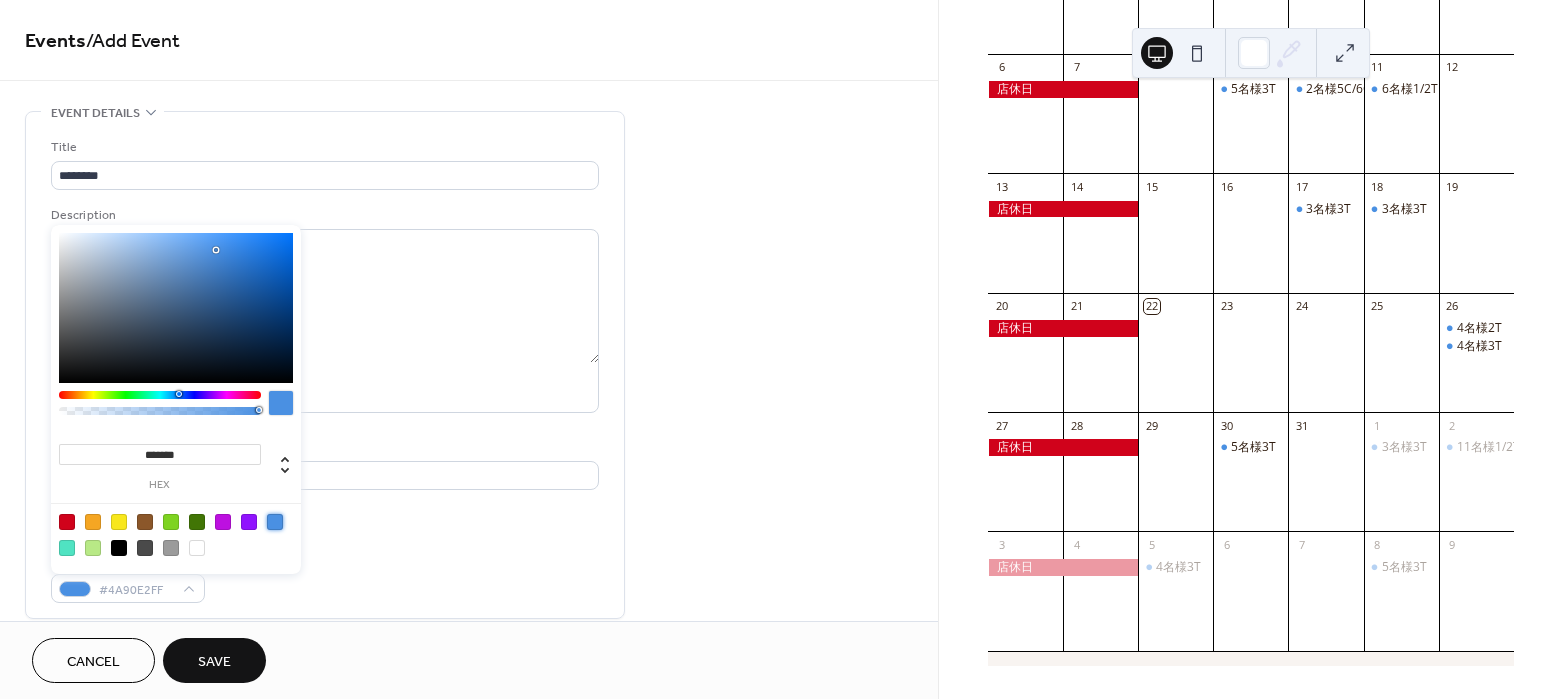scroll, scrollTop: 543, scrollLeft: 0, axis: vertical 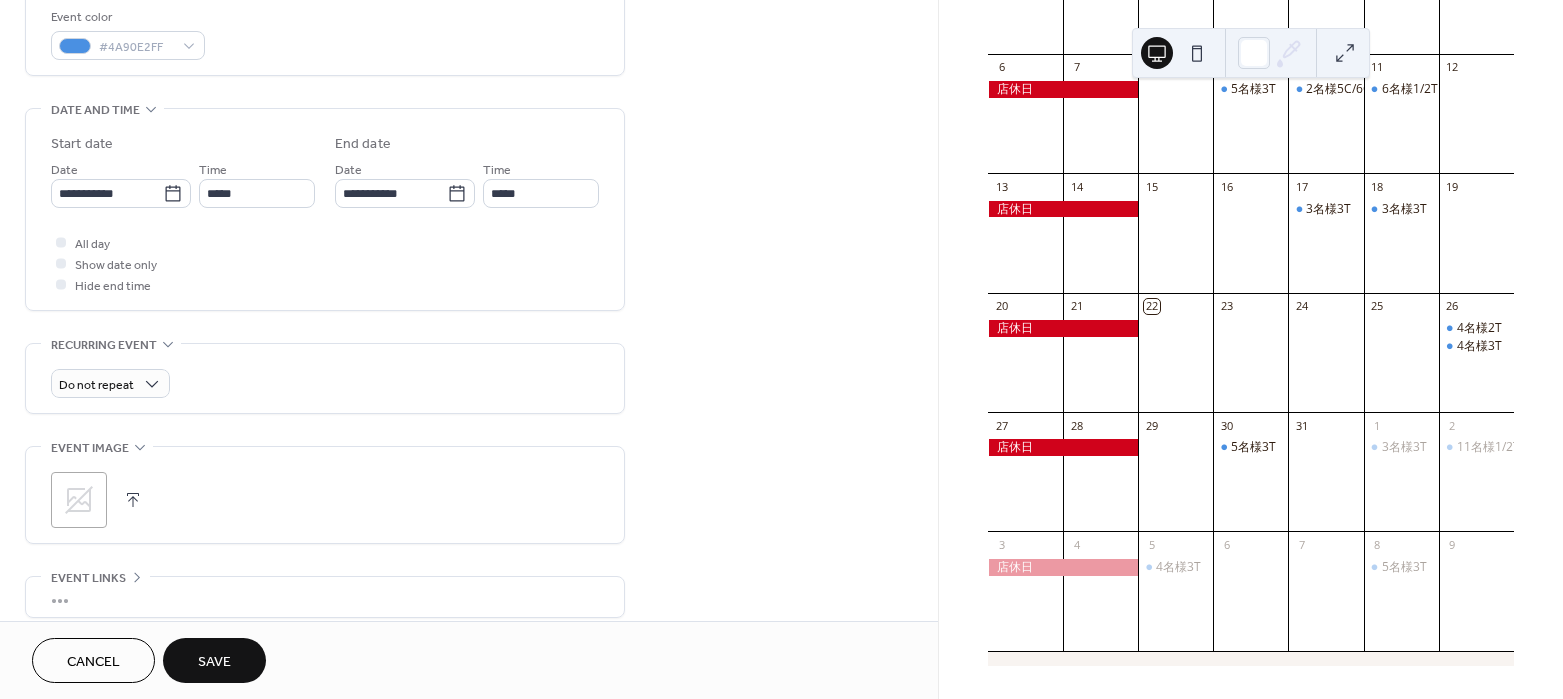 click on "**********" at bounding box center [469, 177] 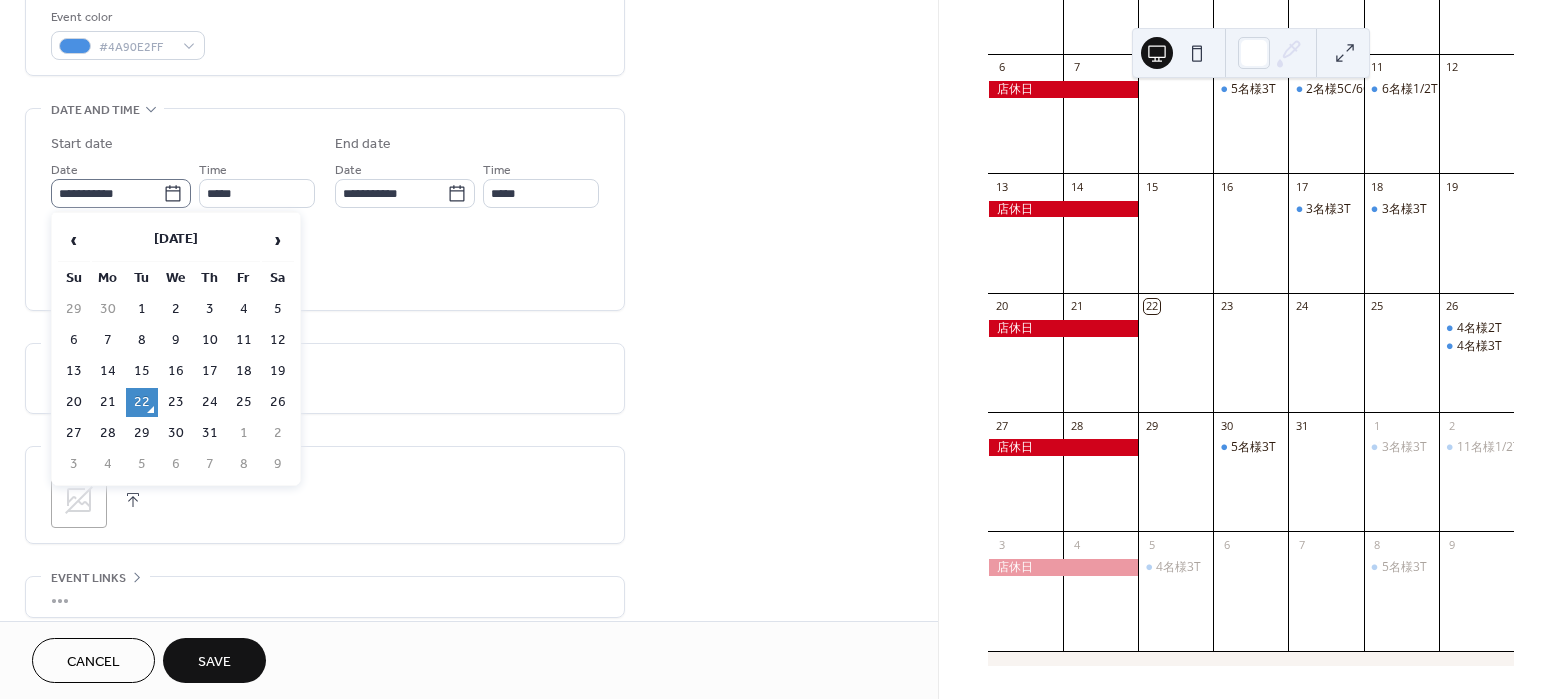 click 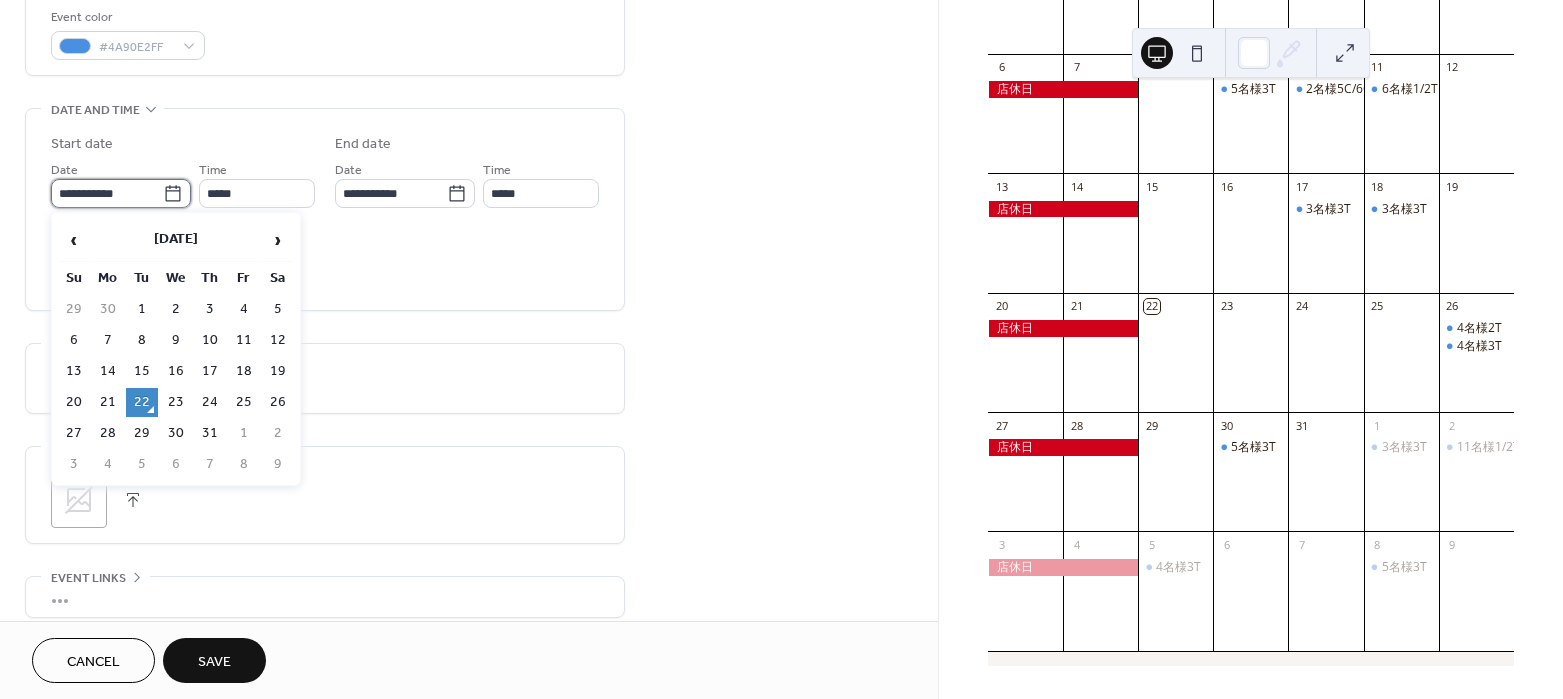 click on "**********" at bounding box center (107, 193) 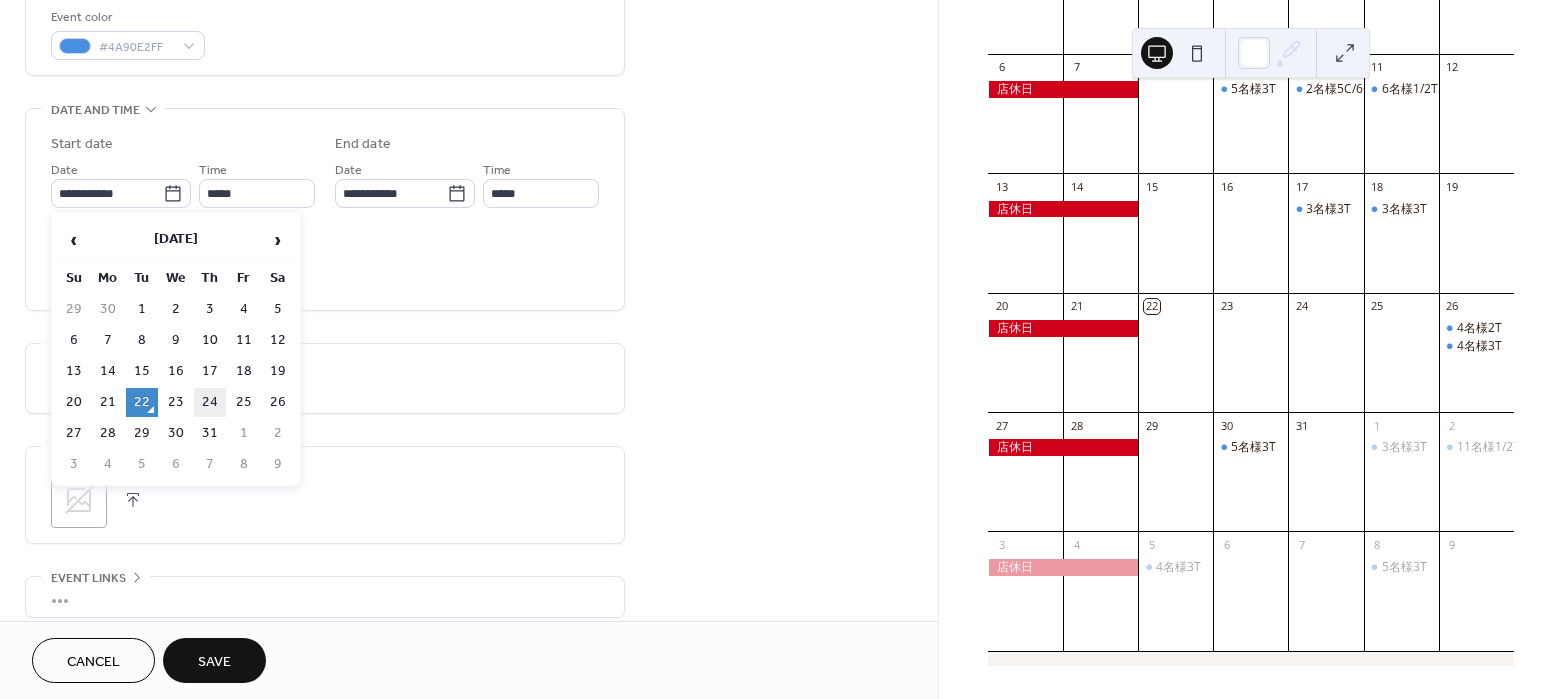 click on "24" at bounding box center (210, 402) 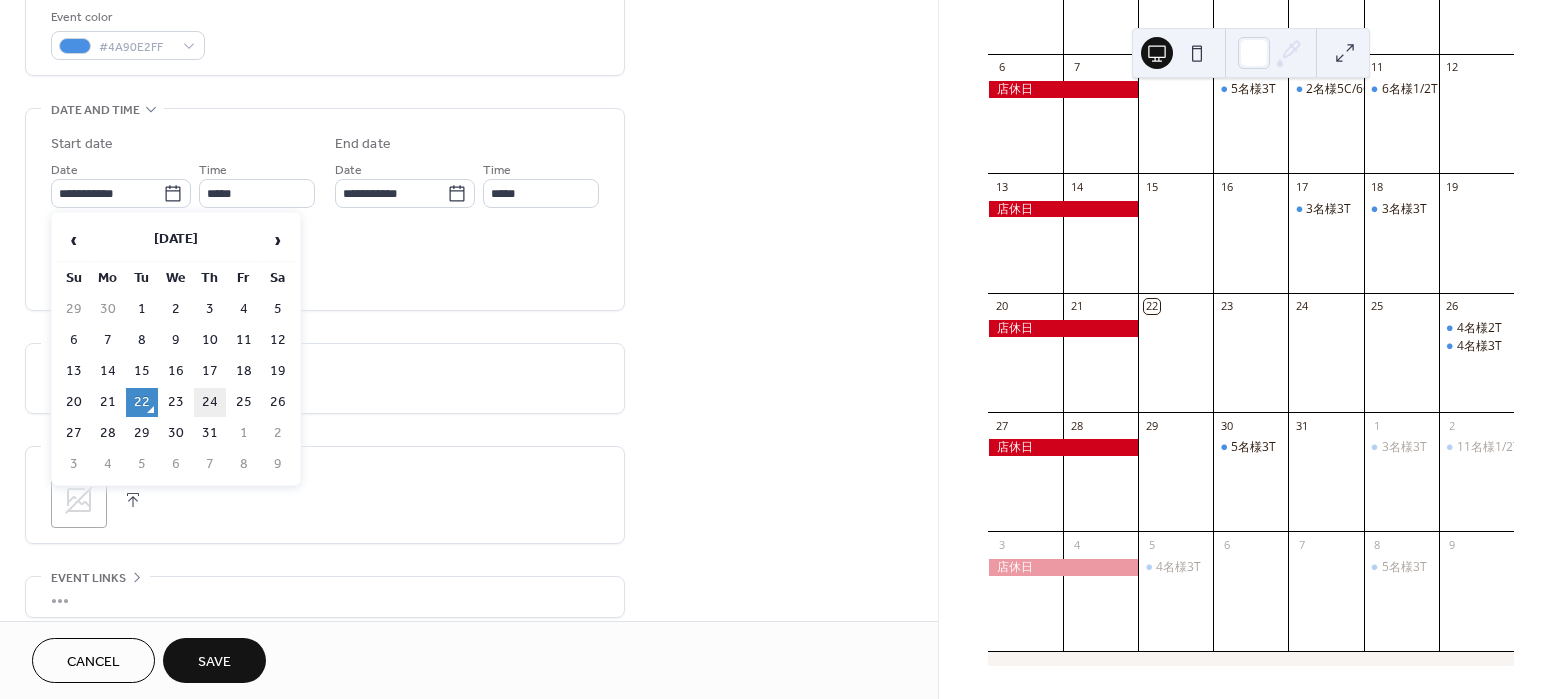 type on "**********" 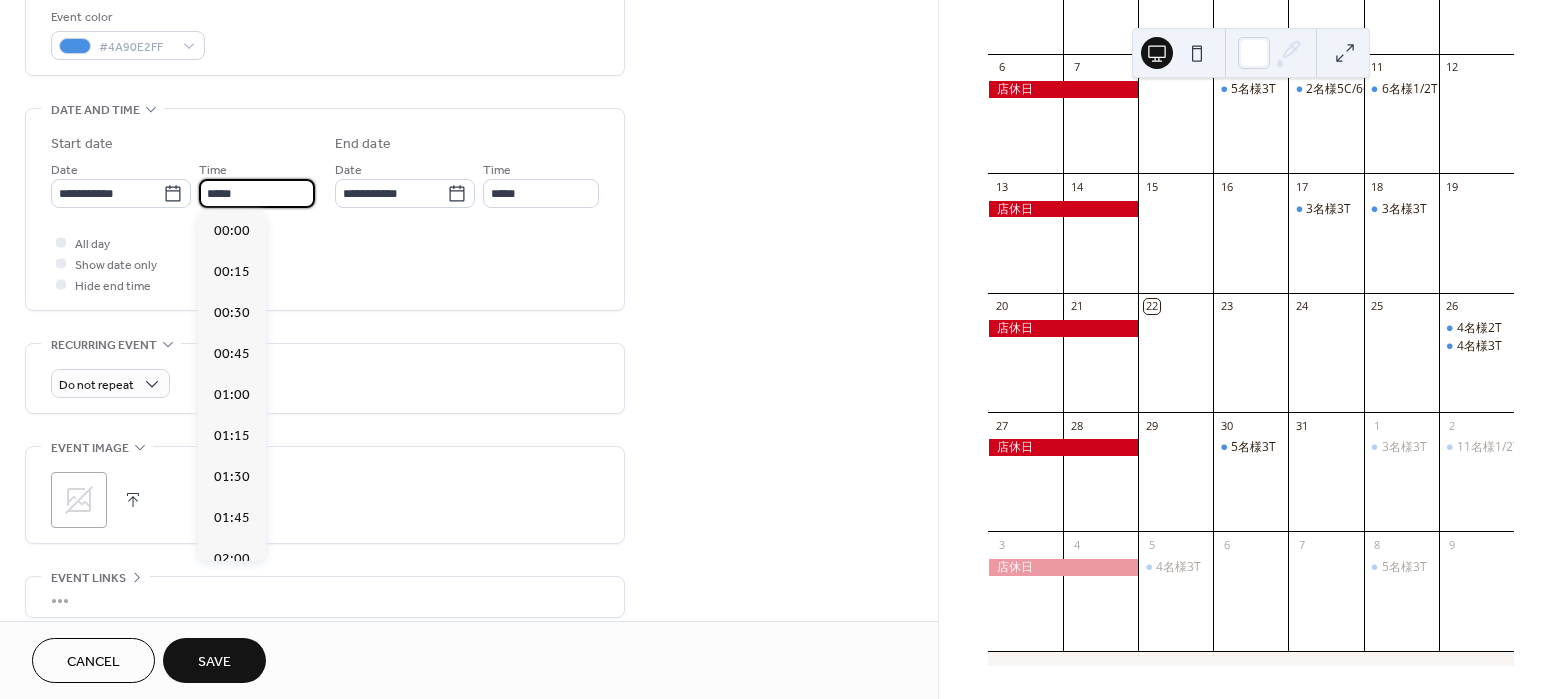 scroll, scrollTop: 1950, scrollLeft: 0, axis: vertical 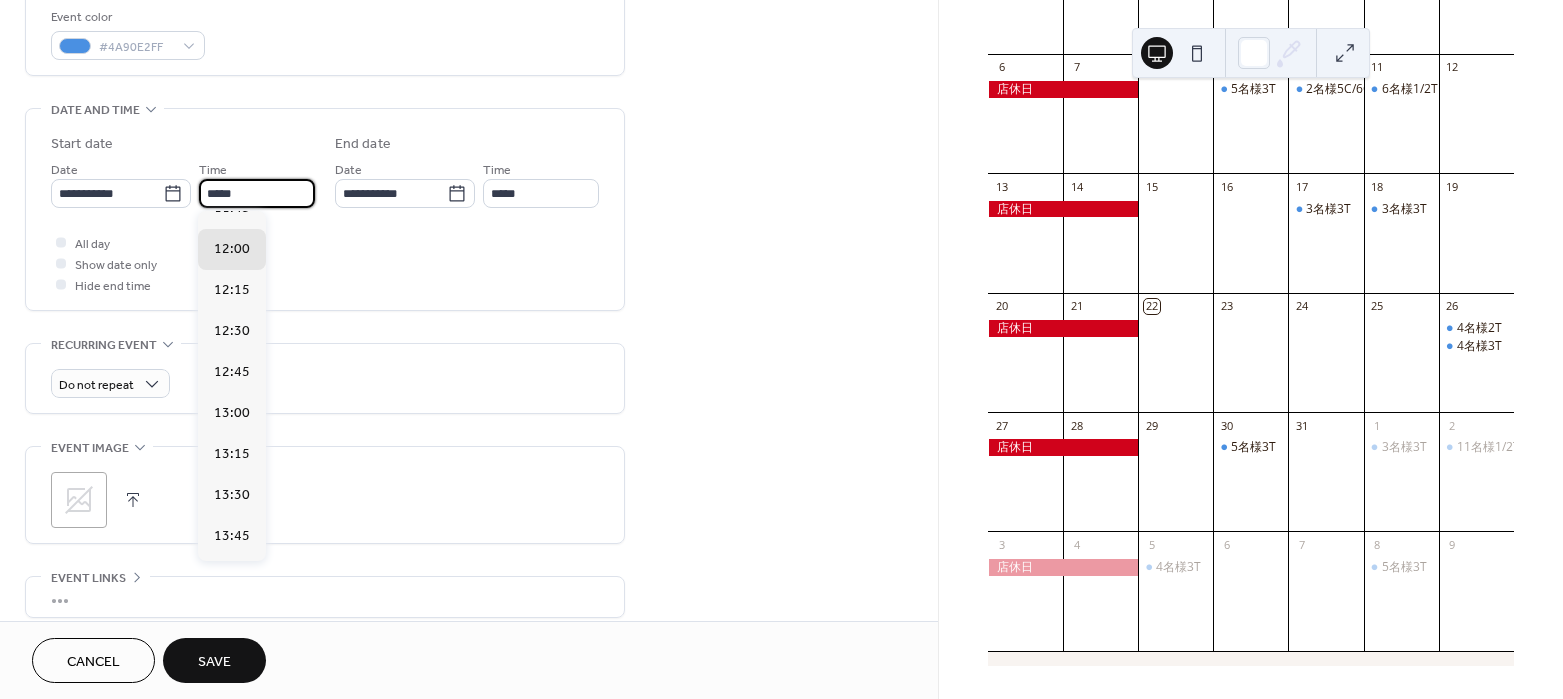 click on "*****" at bounding box center (257, 193) 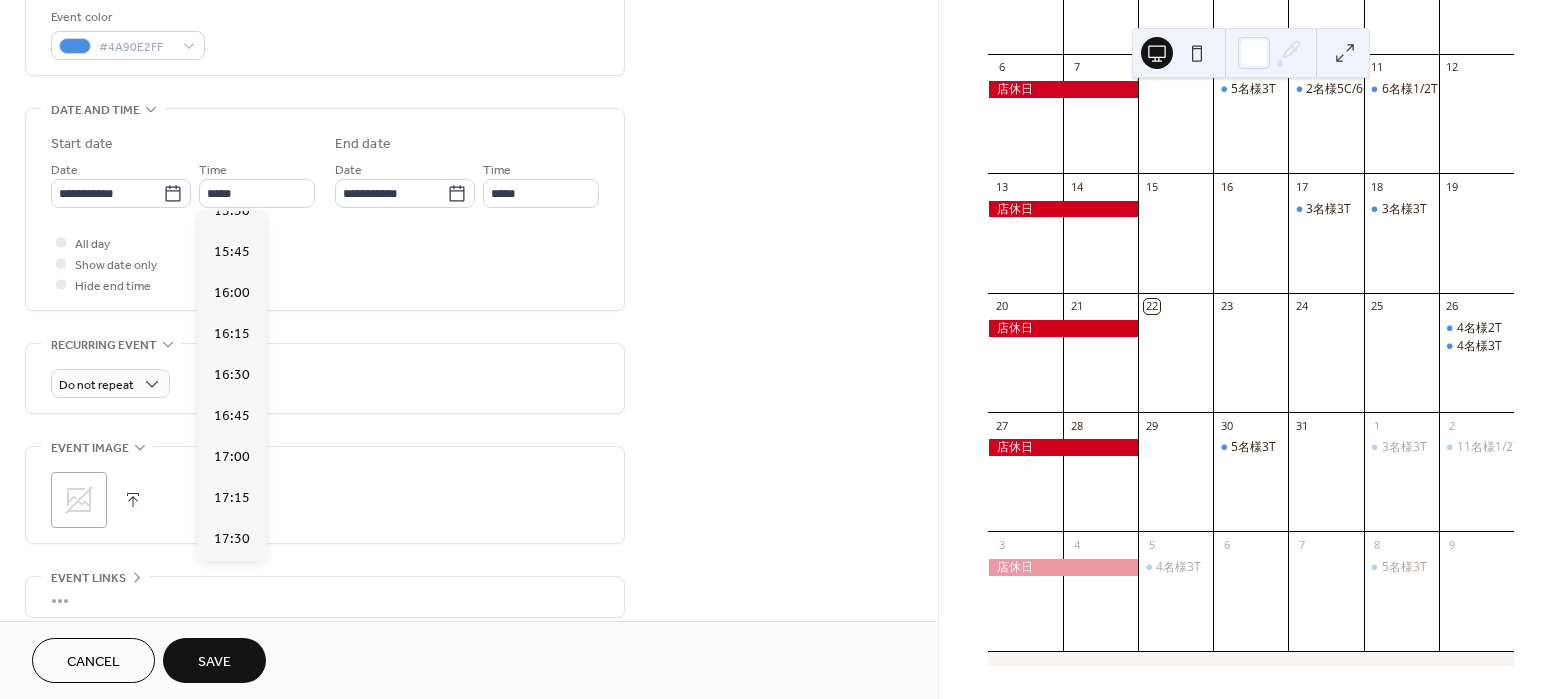 scroll, scrollTop: 2869, scrollLeft: 0, axis: vertical 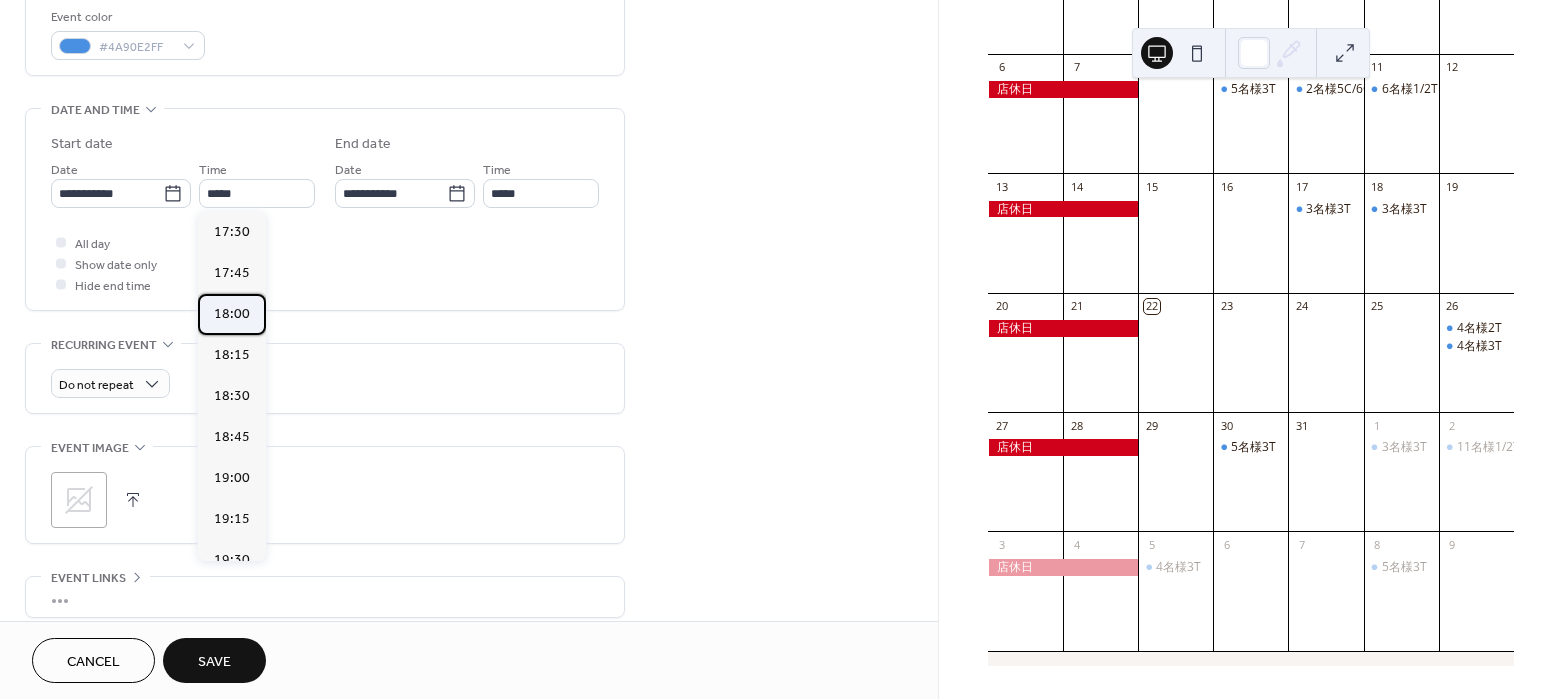 click on "18:00" at bounding box center [232, 313] 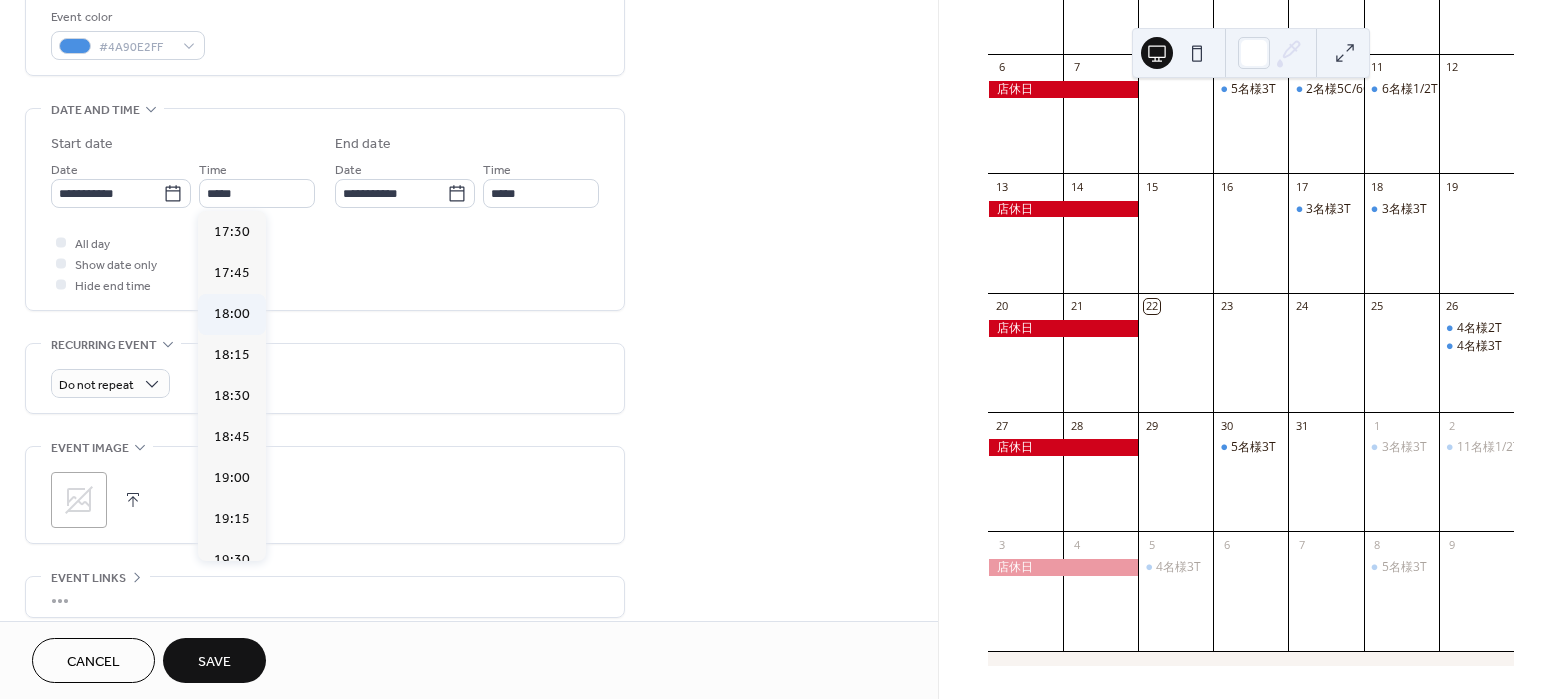type on "*****" 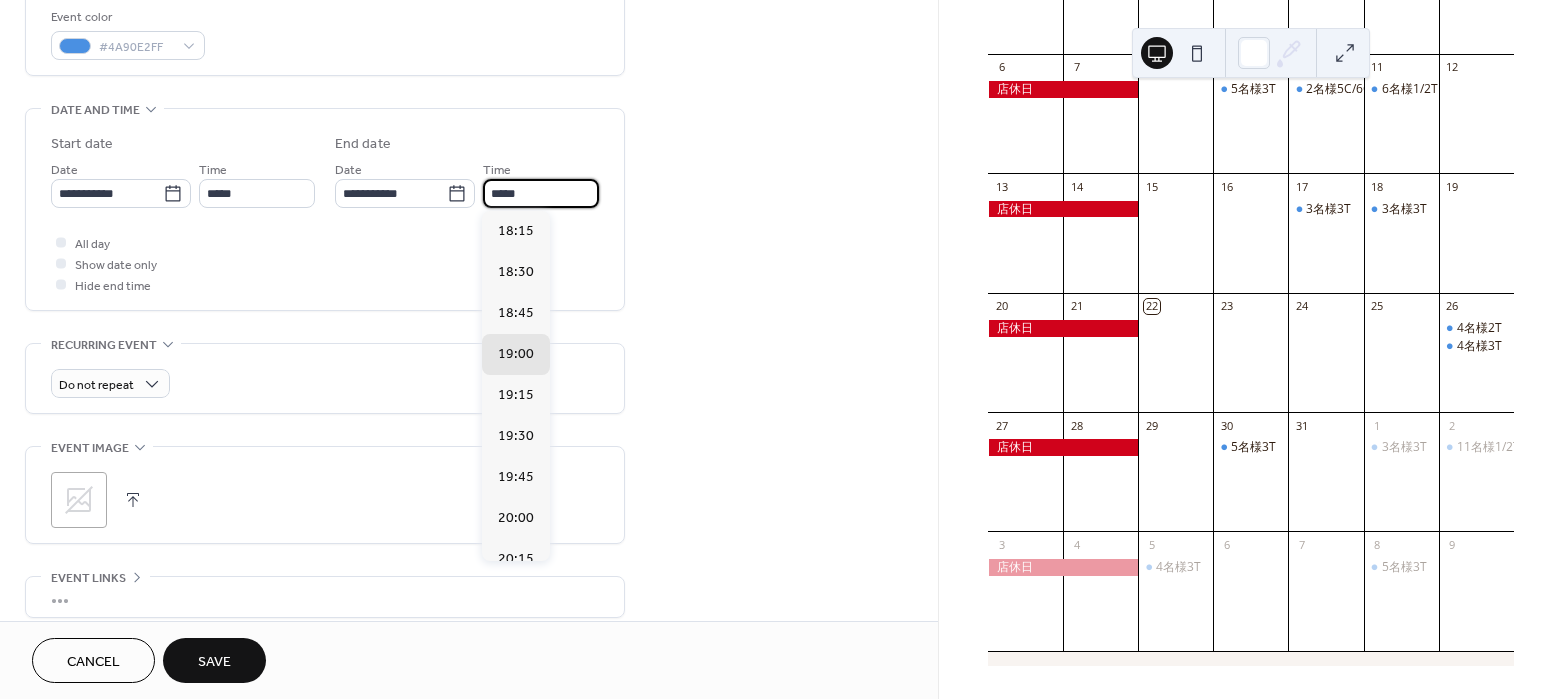 click on "*****" at bounding box center (541, 193) 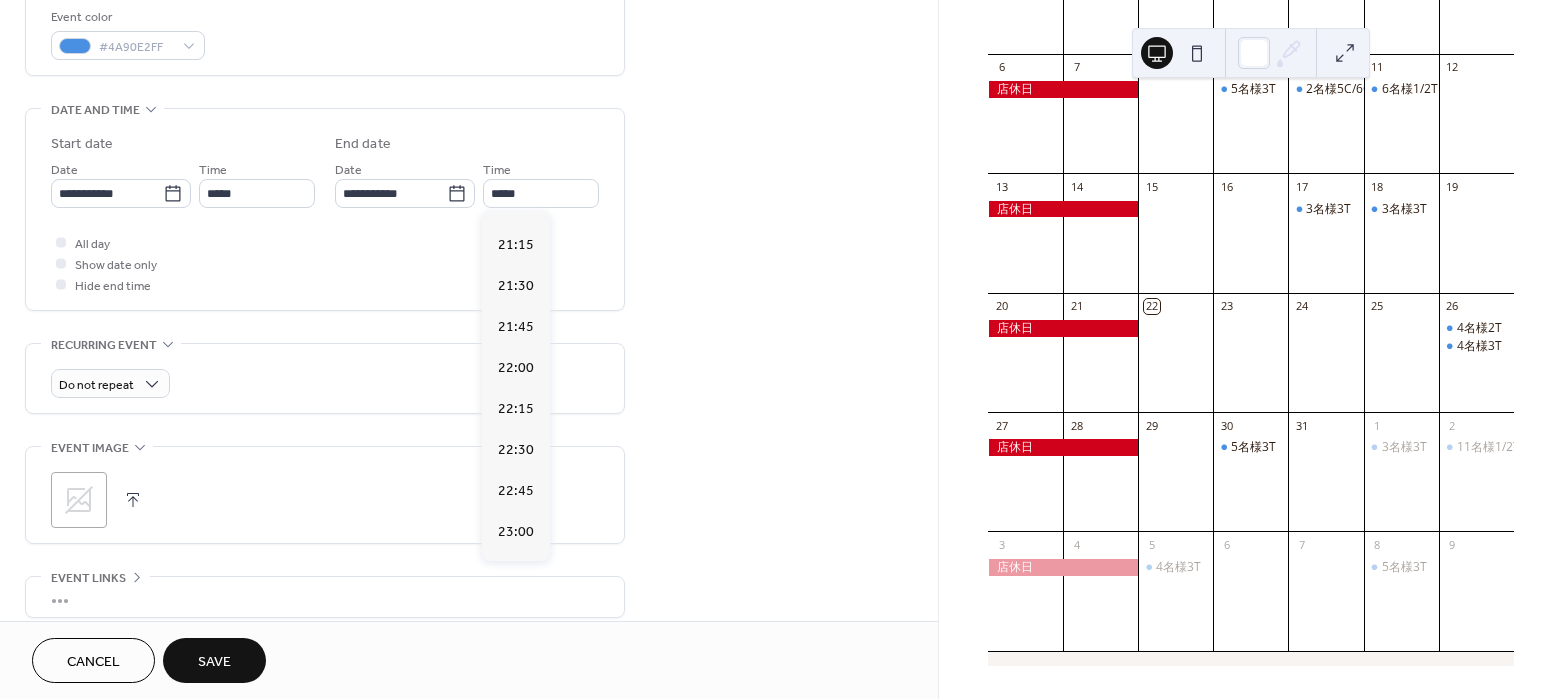 scroll, scrollTop: 584, scrollLeft: 0, axis: vertical 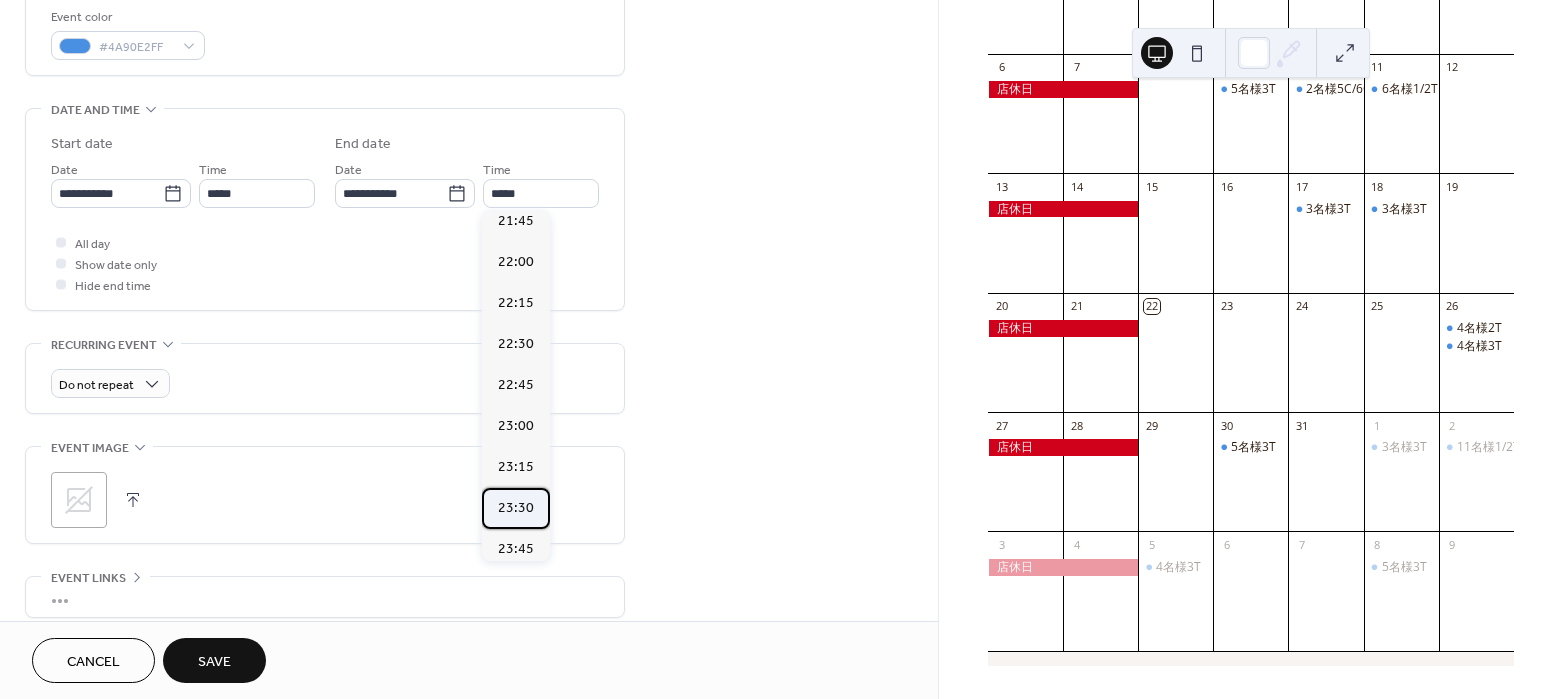 click on "23:30" at bounding box center [516, 507] 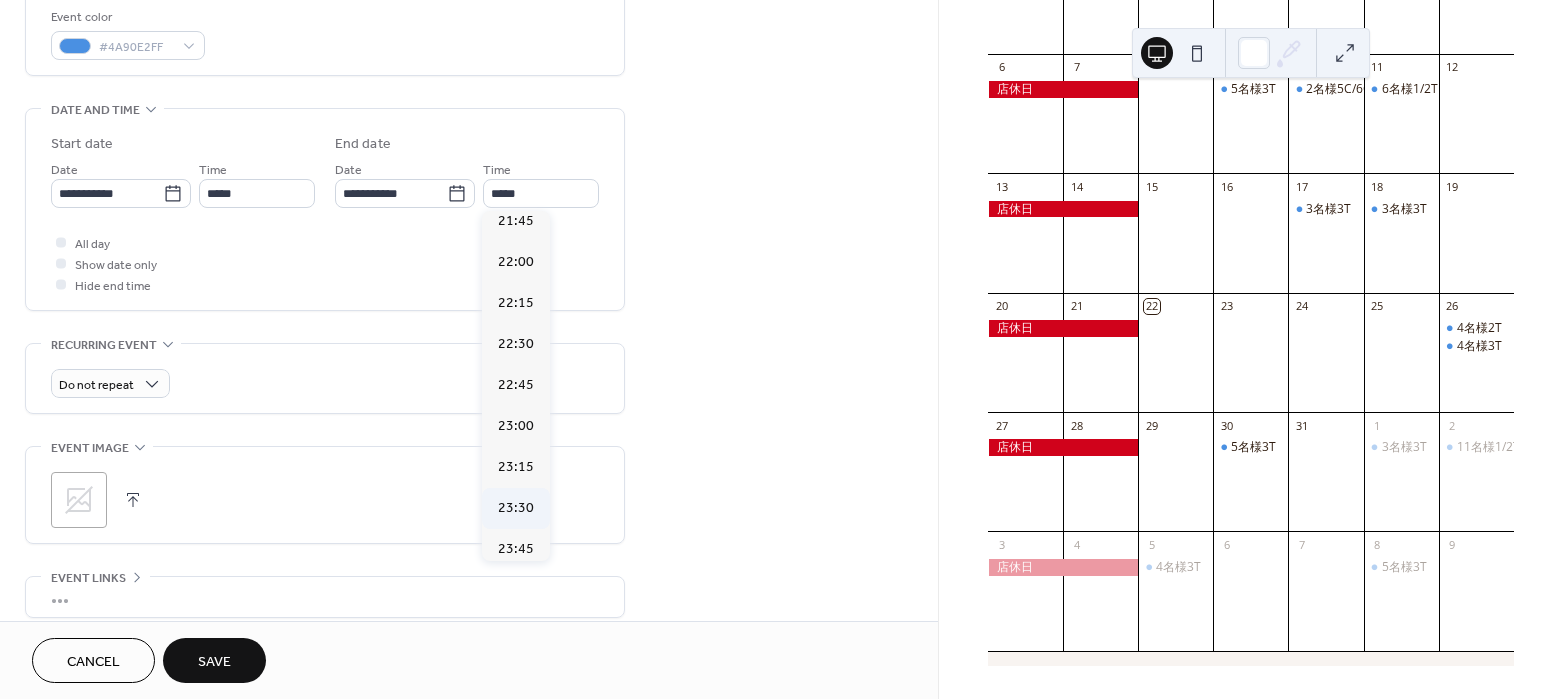 type on "*****" 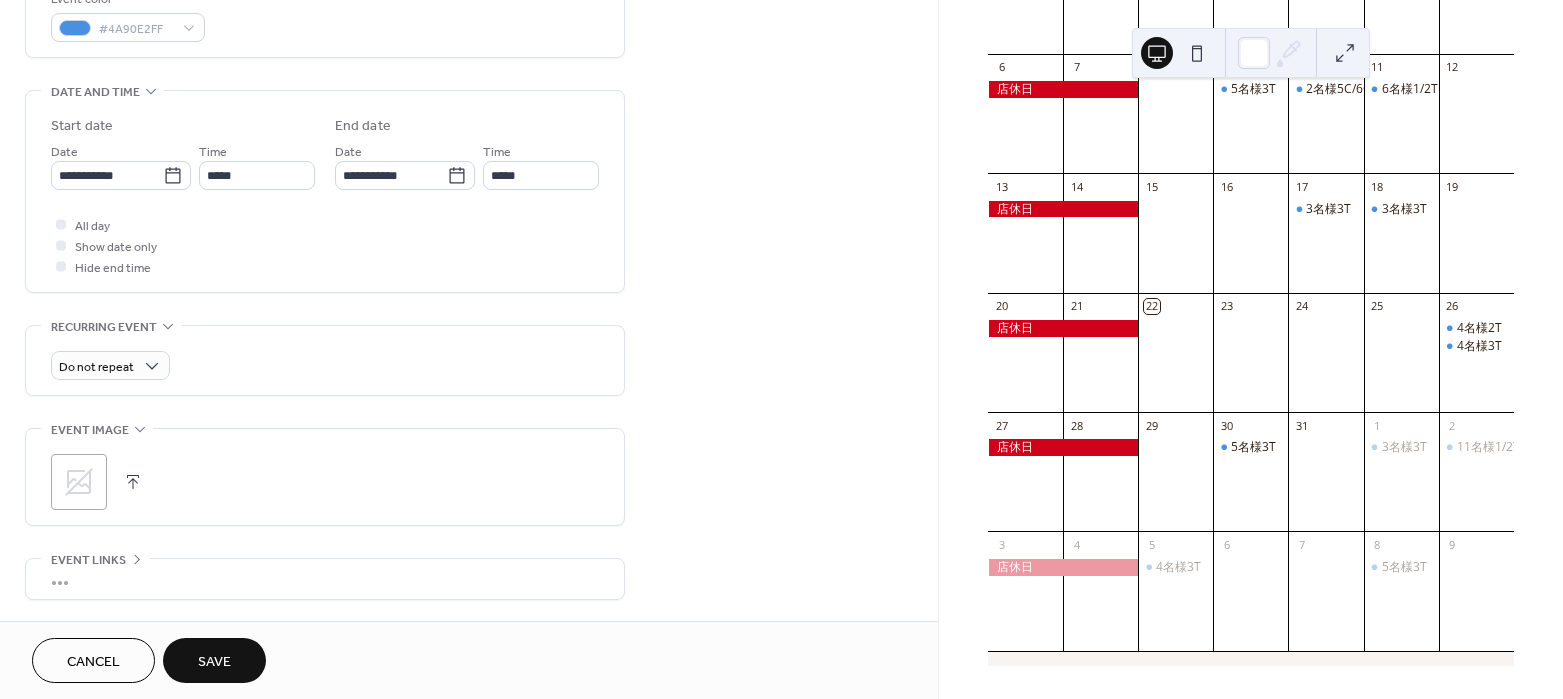 scroll, scrollTop: 556, scrollLeft: 0, axis: vertical 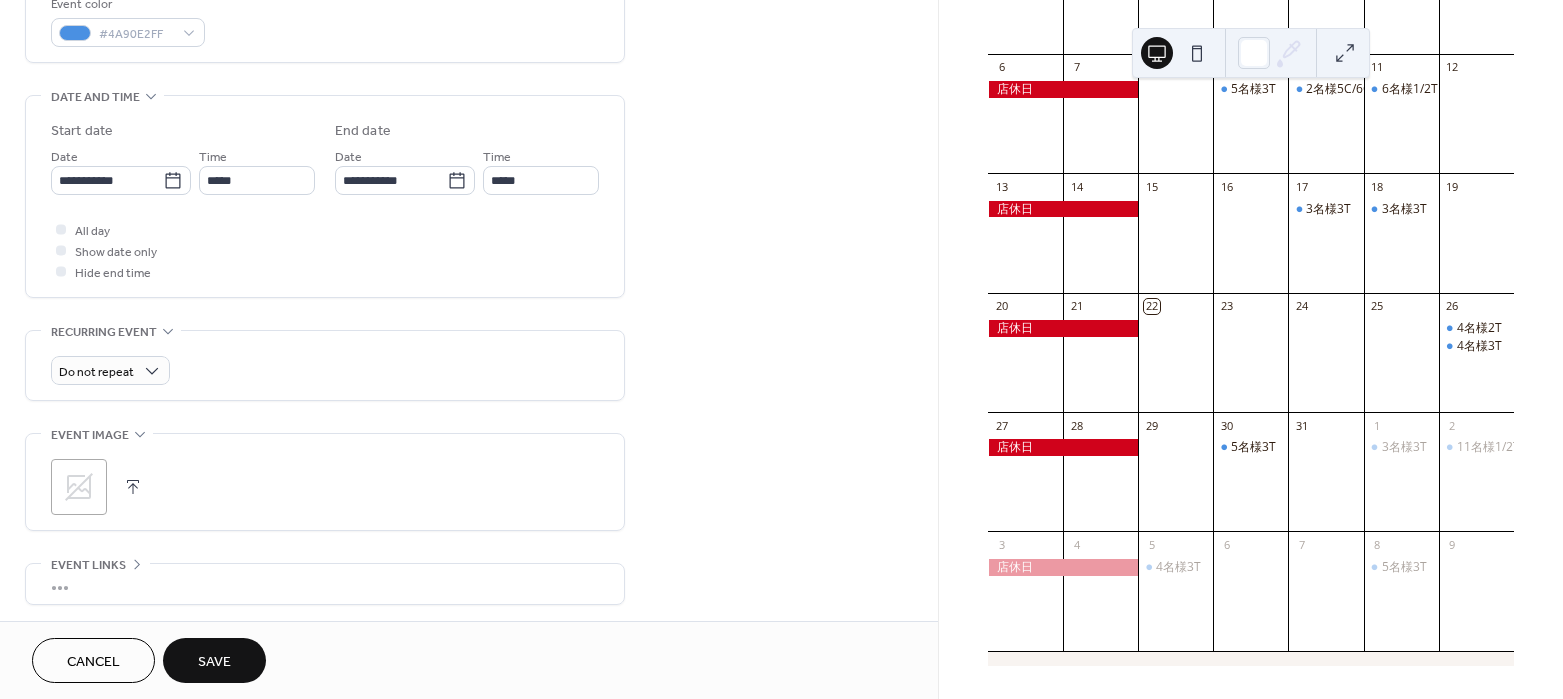 click on "Save" at bounding box center (214, 662) 